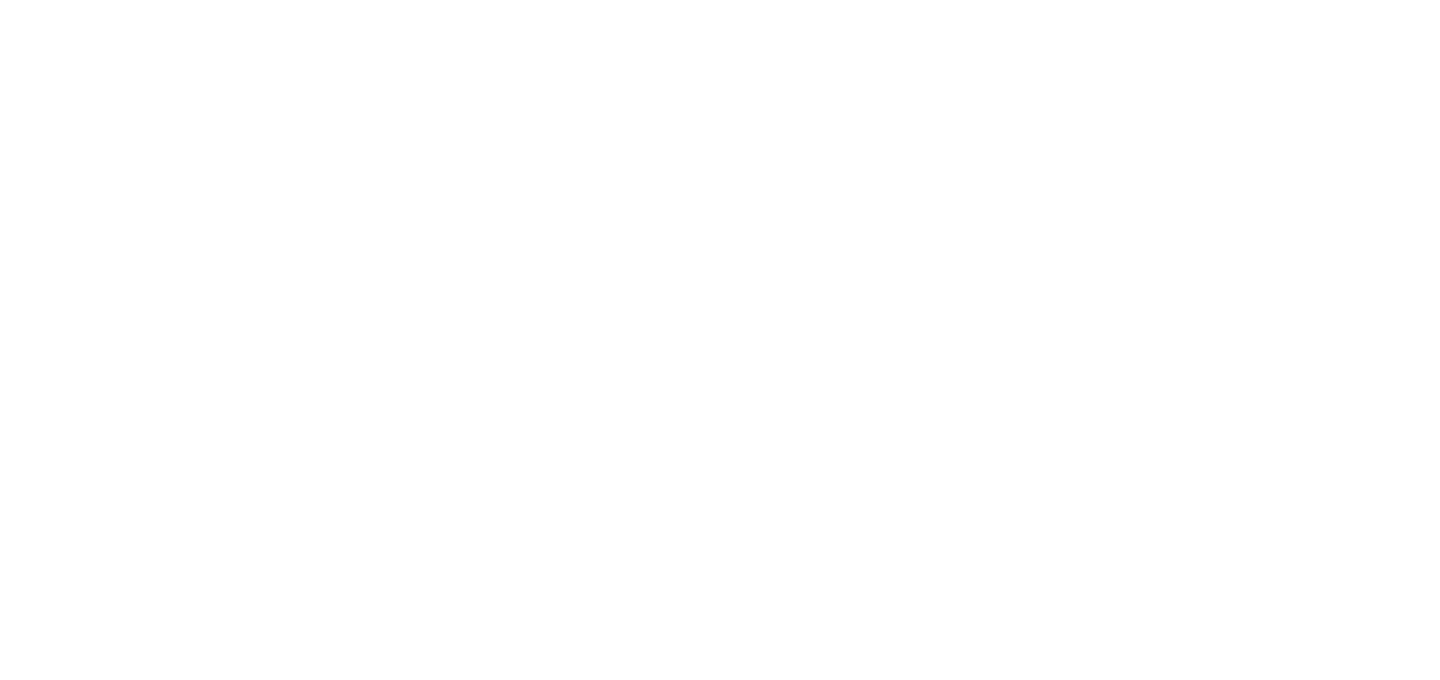 scroll, scrollTop: 0, scrollLeft: 0, axis: both 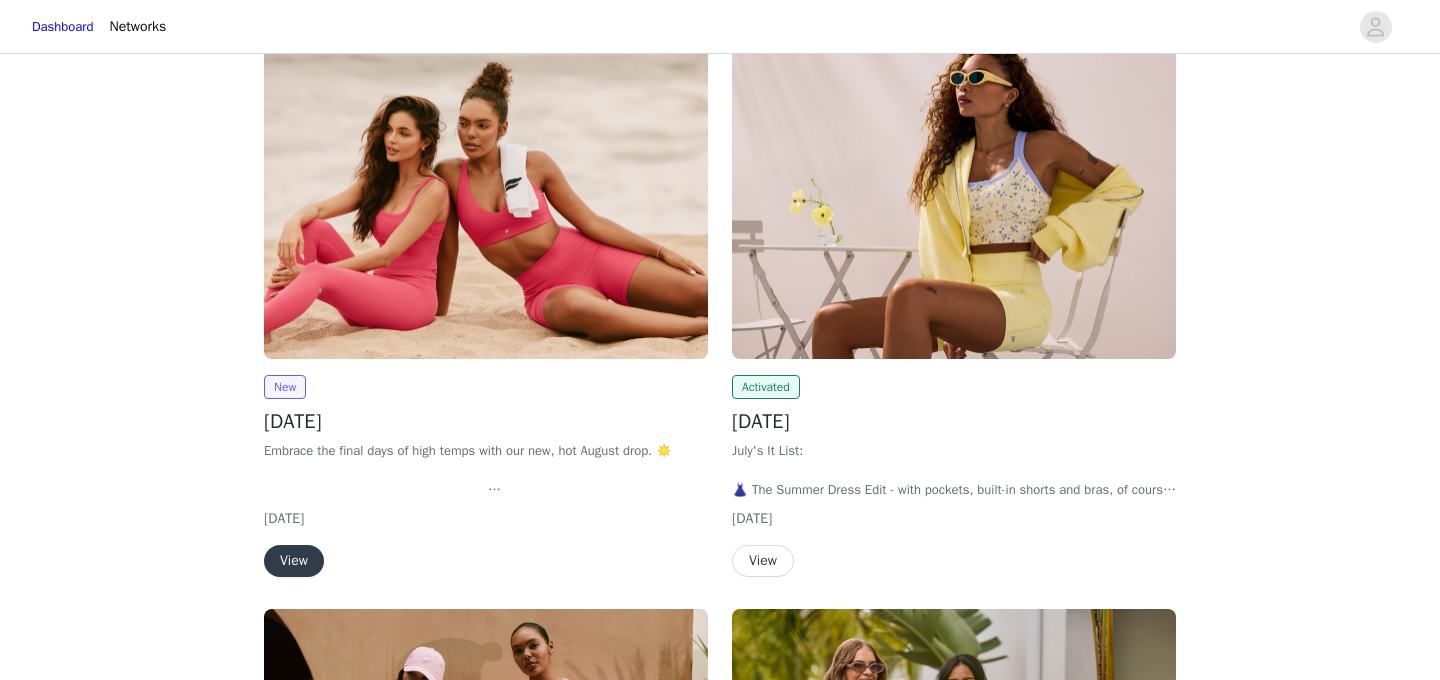 click on "View" at bounding box center (294, 561) 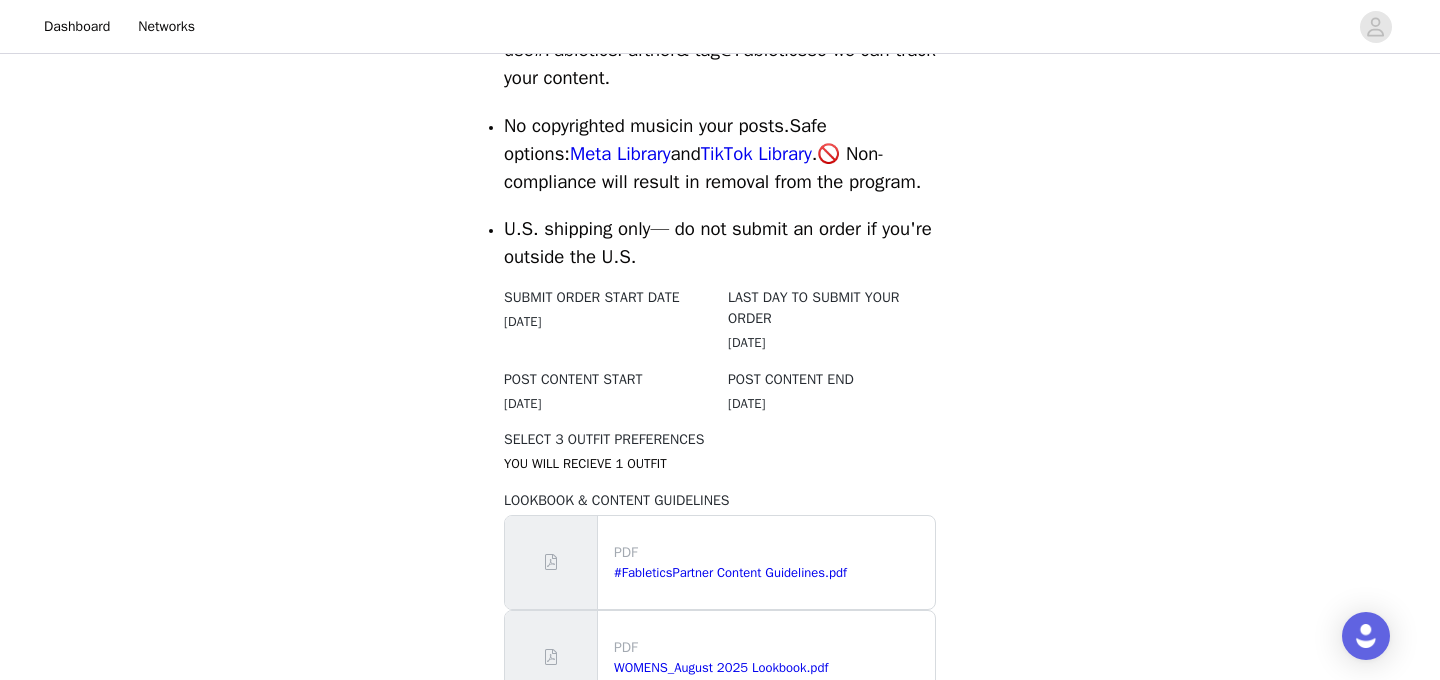 scroll, scrollTop: 1056, scrollLeft: 0, axis: vertical 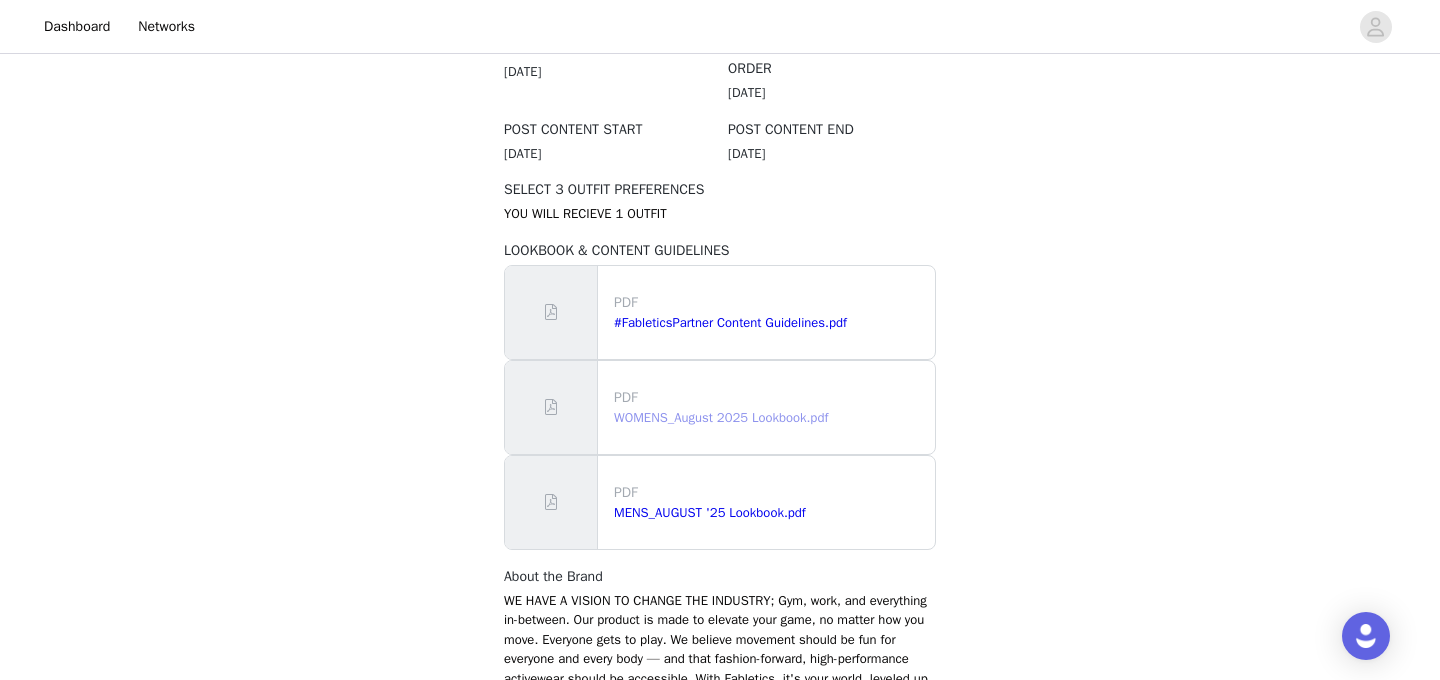 click on "WOMENS_August 2025 Lookbook.pdf" at bounding box center (721, 417) 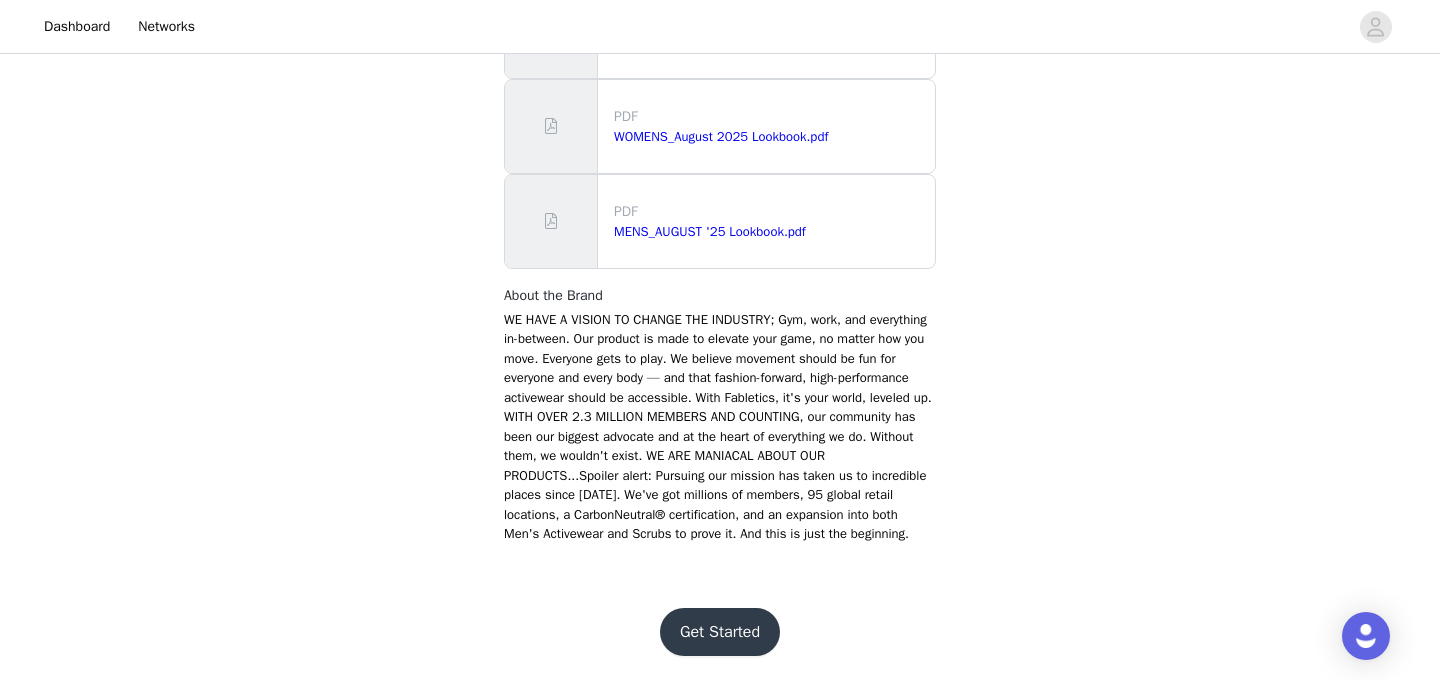 click on "Get Started" at bounding box center (720, 632) 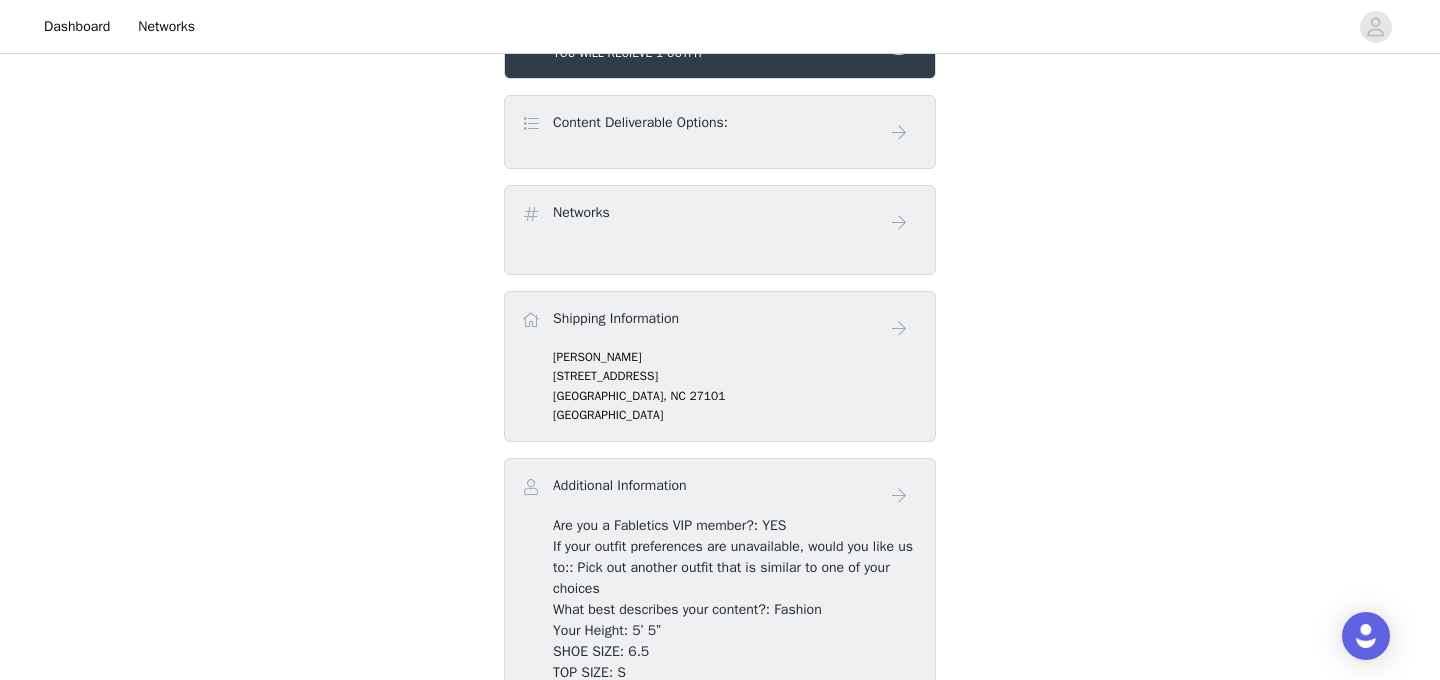 scroll, scrollTop: 378, scrollLeft: 0, axis: vertical 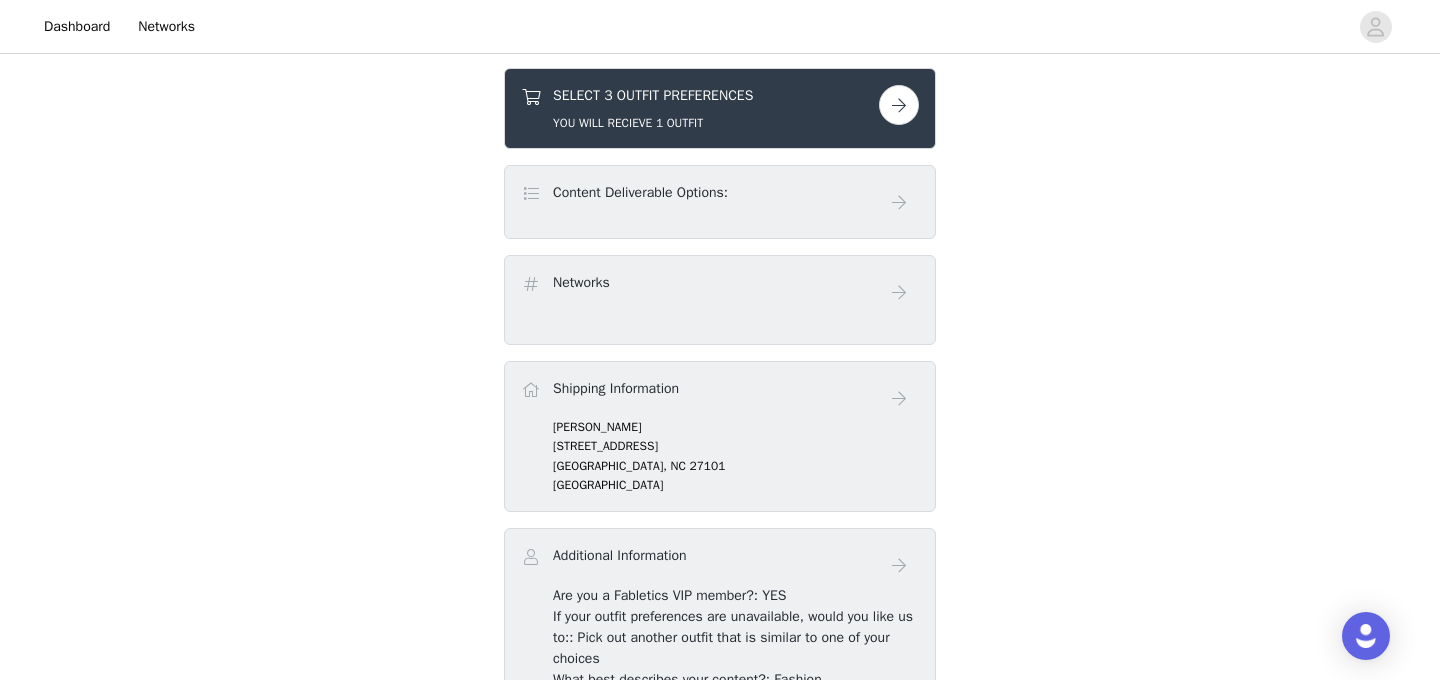 click at bounding box center [899, 105] 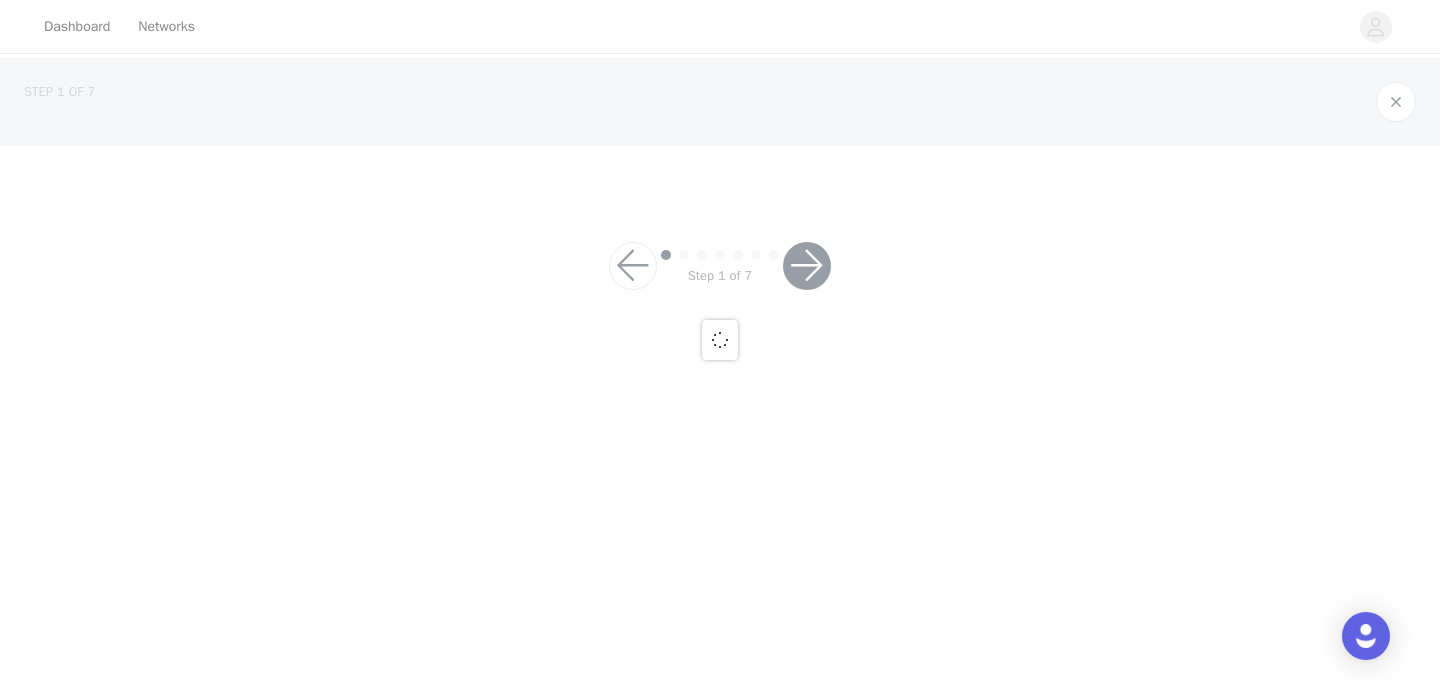 scroll, scrollTop: 0, scrollLeft: 0, axis: both 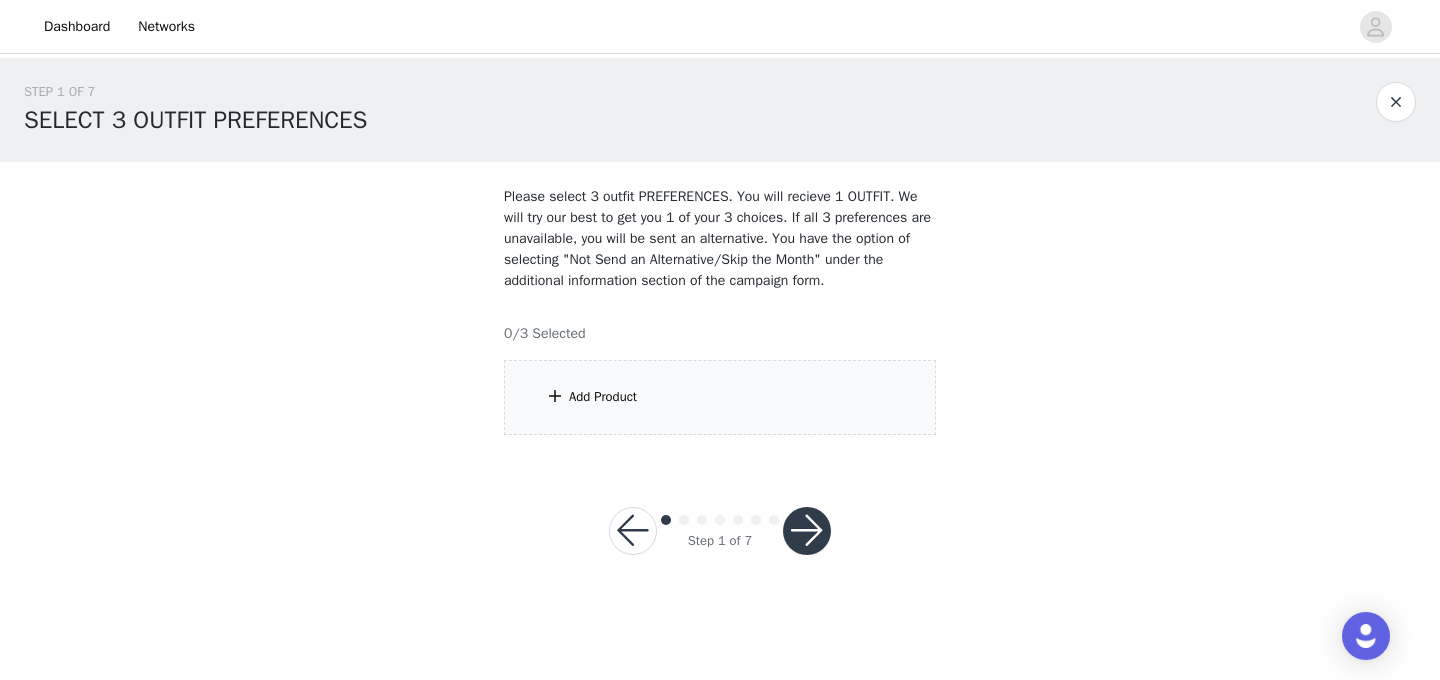 click on "Add Product" at bounding box center [720, 397] 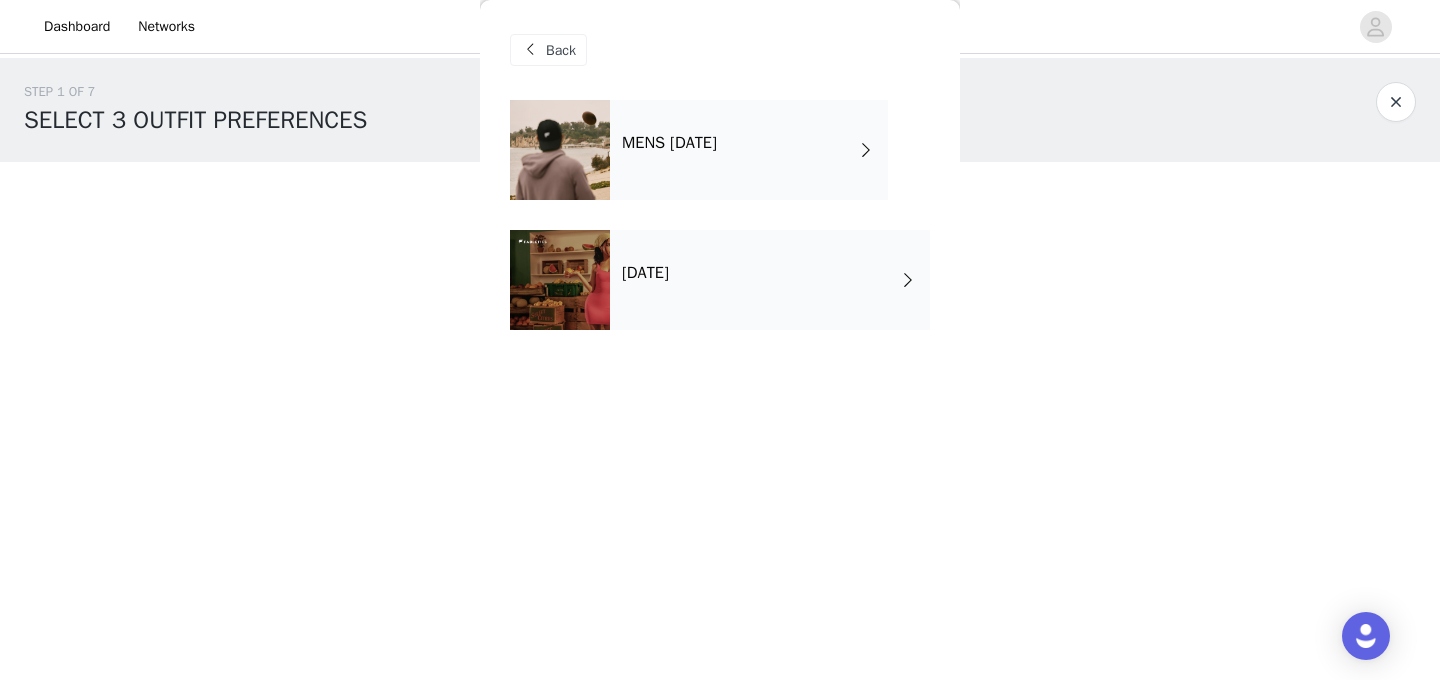 click on "[DATE]" at bounding box center (770, 280) 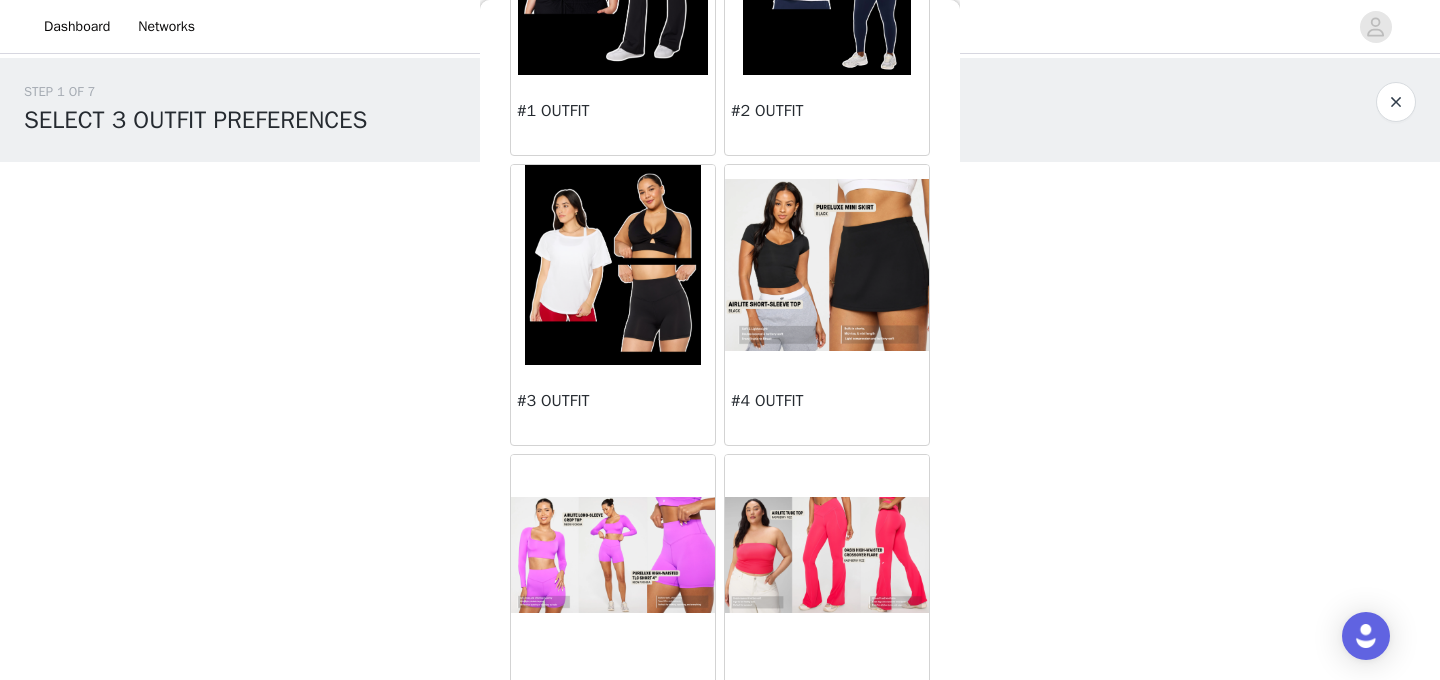 scroll, scrollTop: 505, scrollLeft: 0, axis: vertical 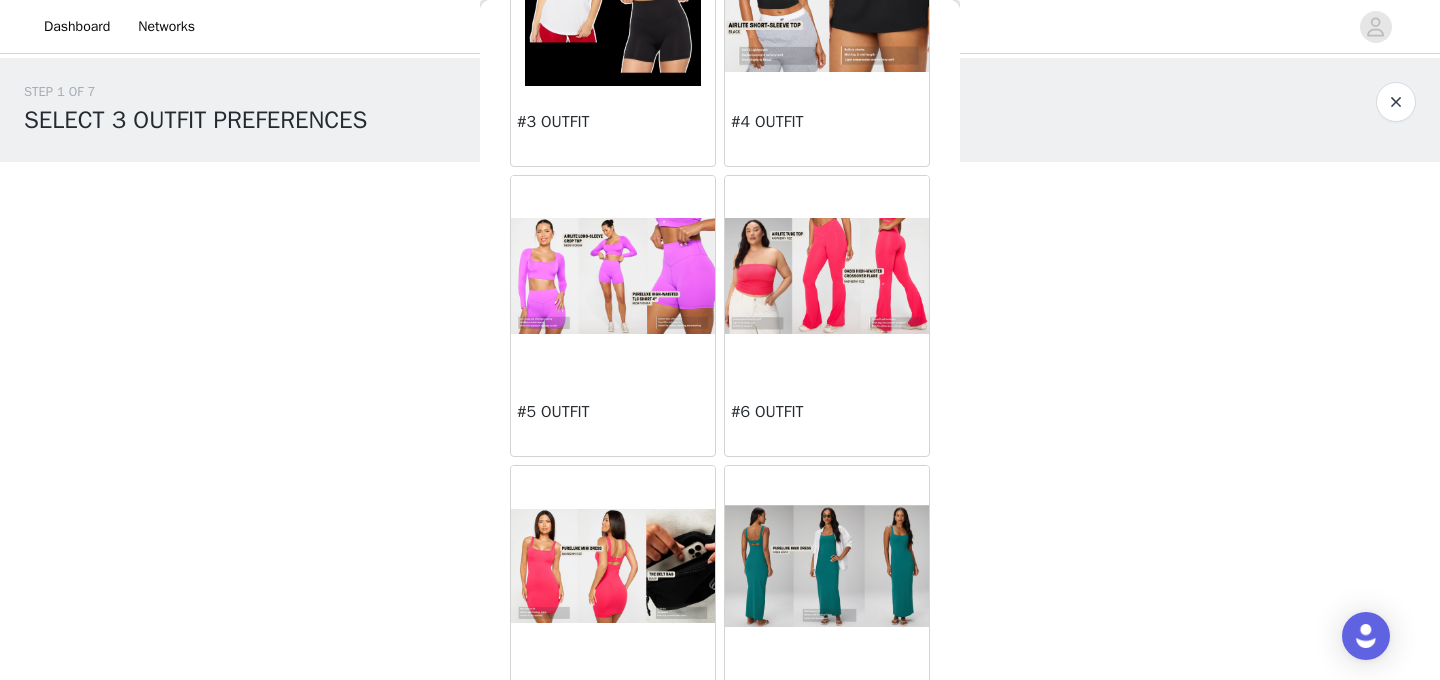click on "#5 OUTFIT" at bounding box center [613, 412] 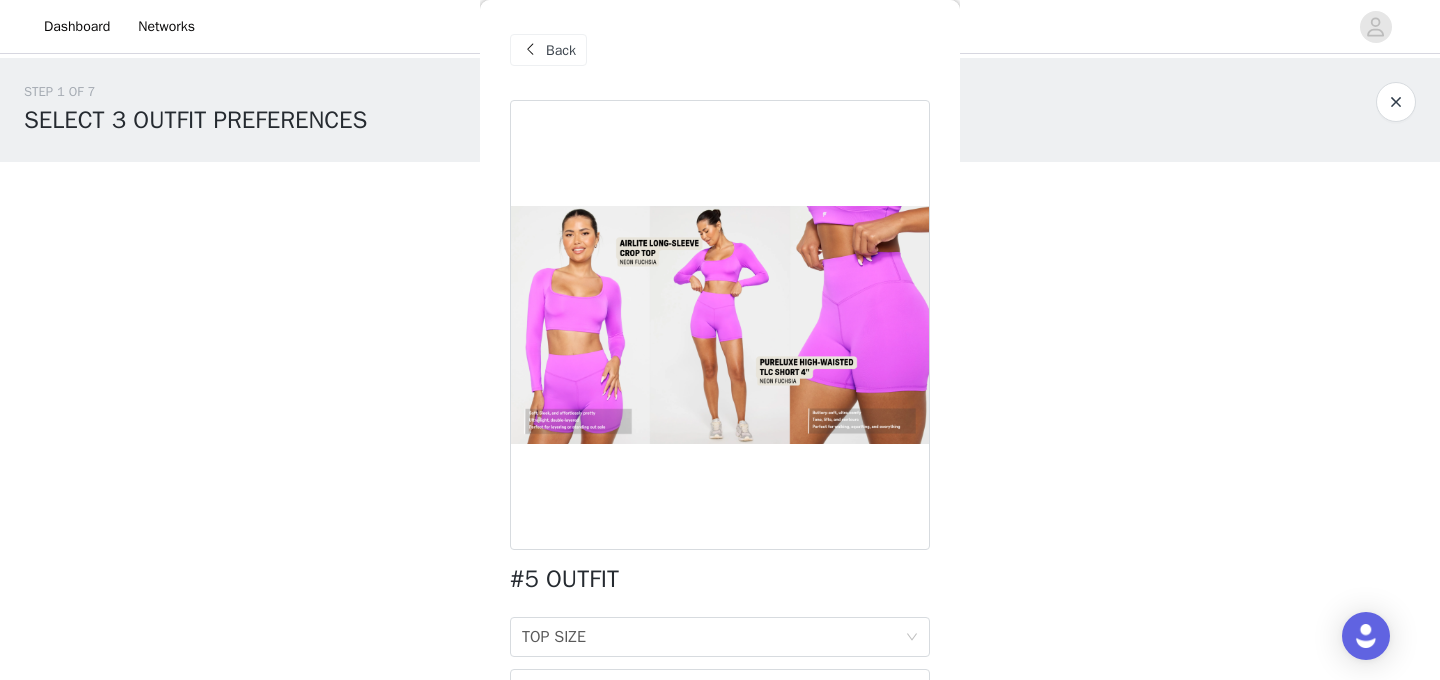 scroll, scrollTop: 117, scrollLeft: 0, axis: vertical 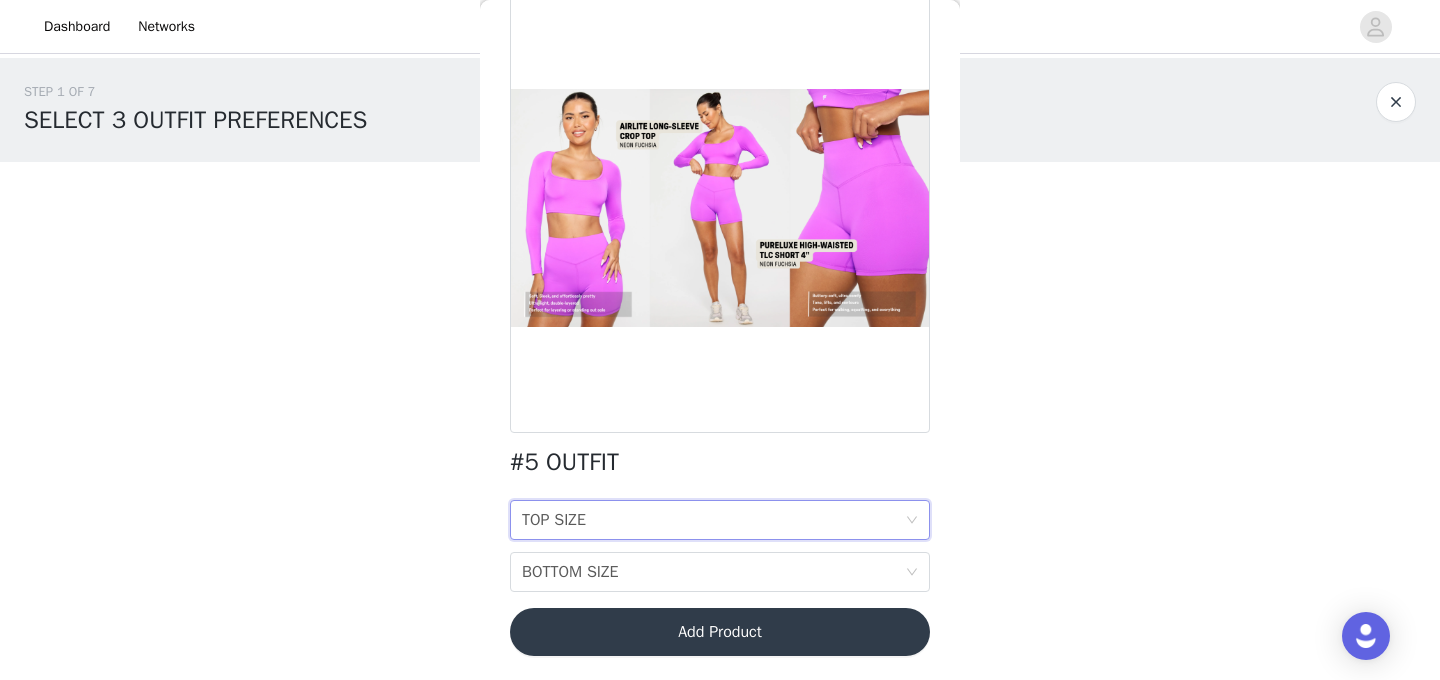 click on "TOP SIZE TOP SIZE" at bounding box center [713, 520] 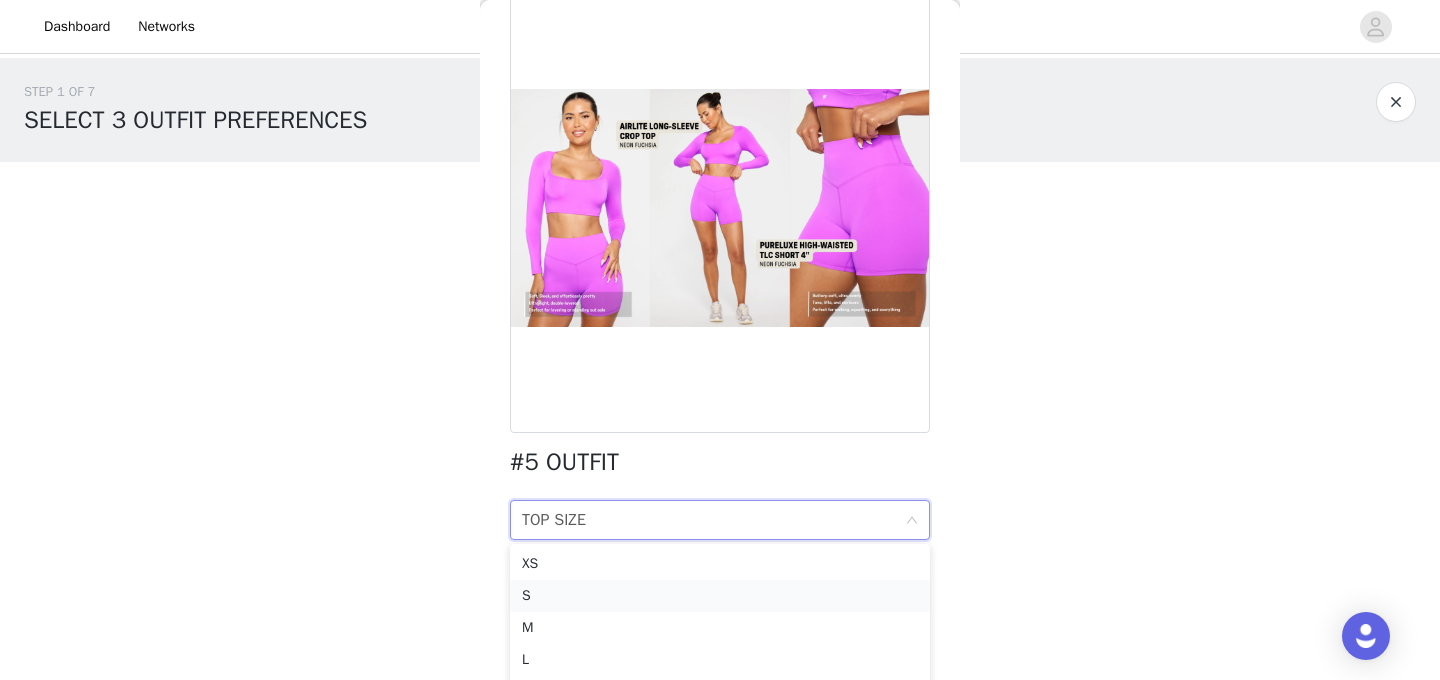 click on "S" at bounding box center (720, 596) 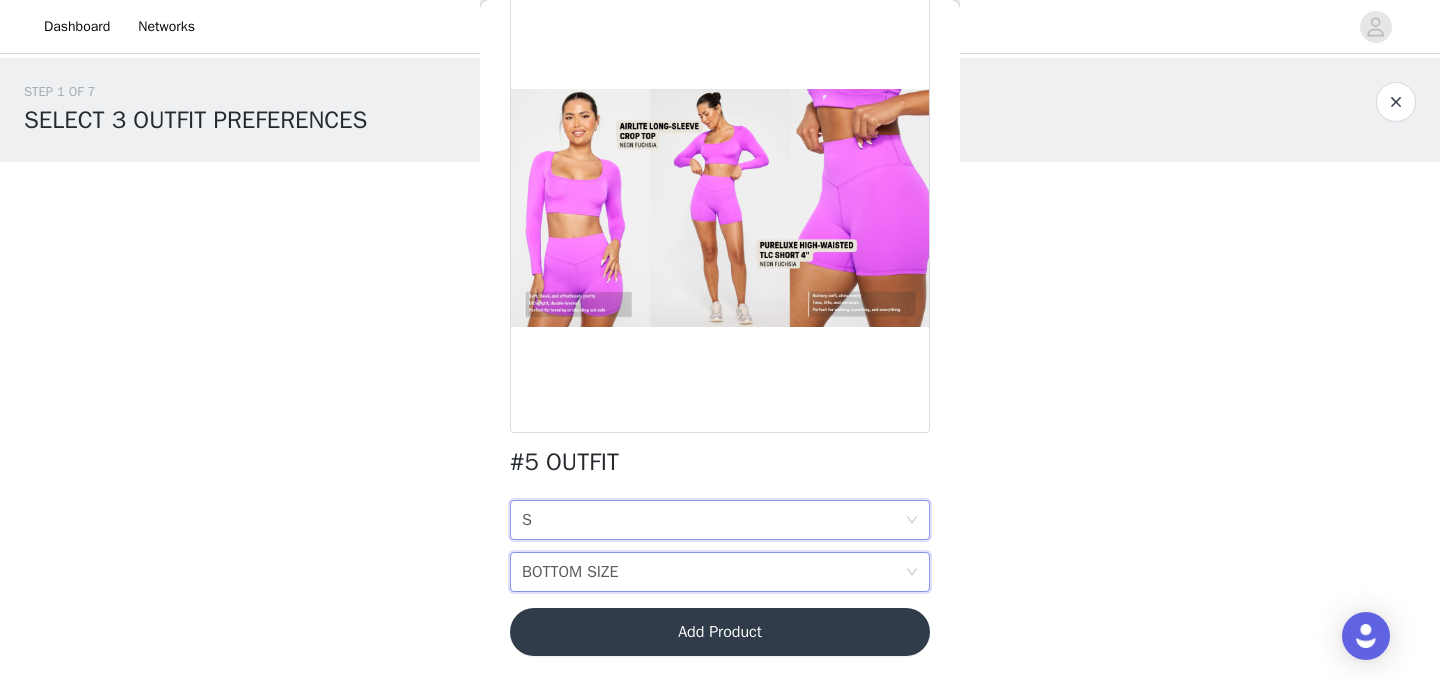 click on "BOTTOM SIZE" at bounding box center (570, 572) 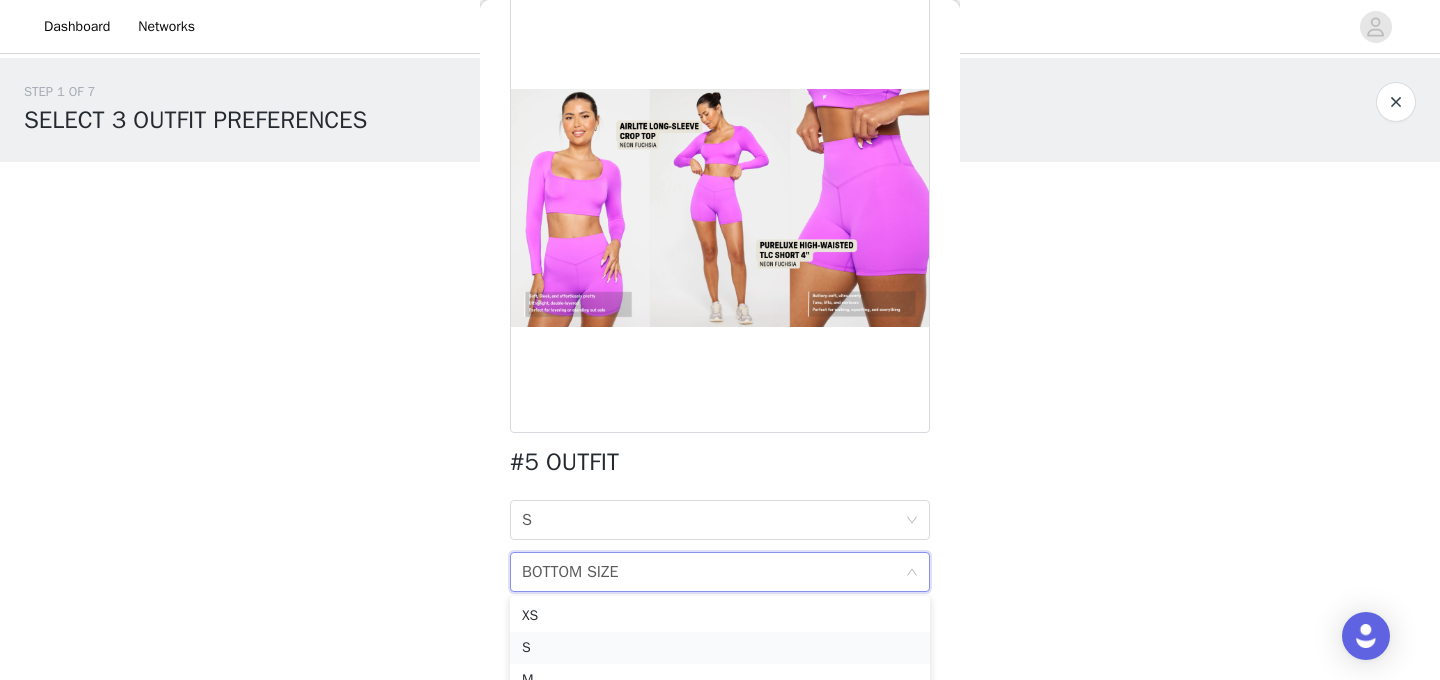 scroll, scrollTop: 14, scrollLeft: 0, axis: vertical 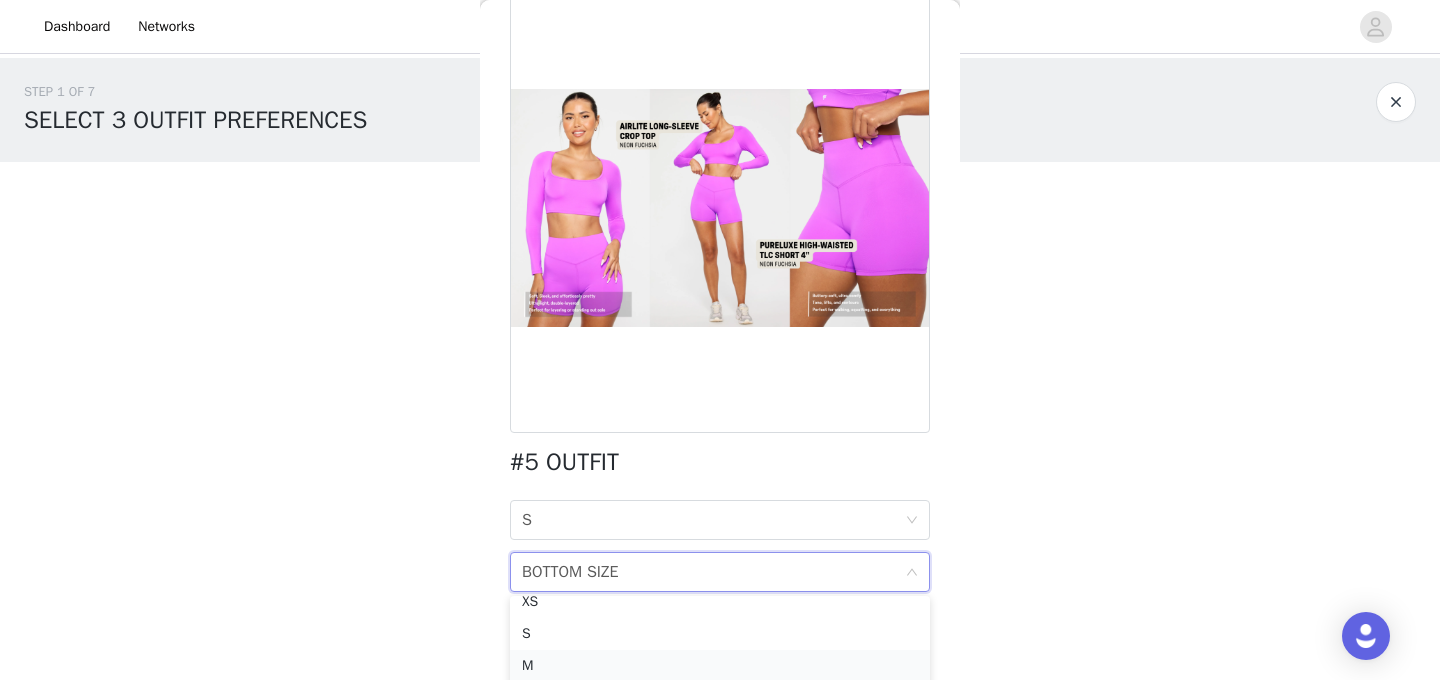 click on "M" at bounding box center [720, 666] 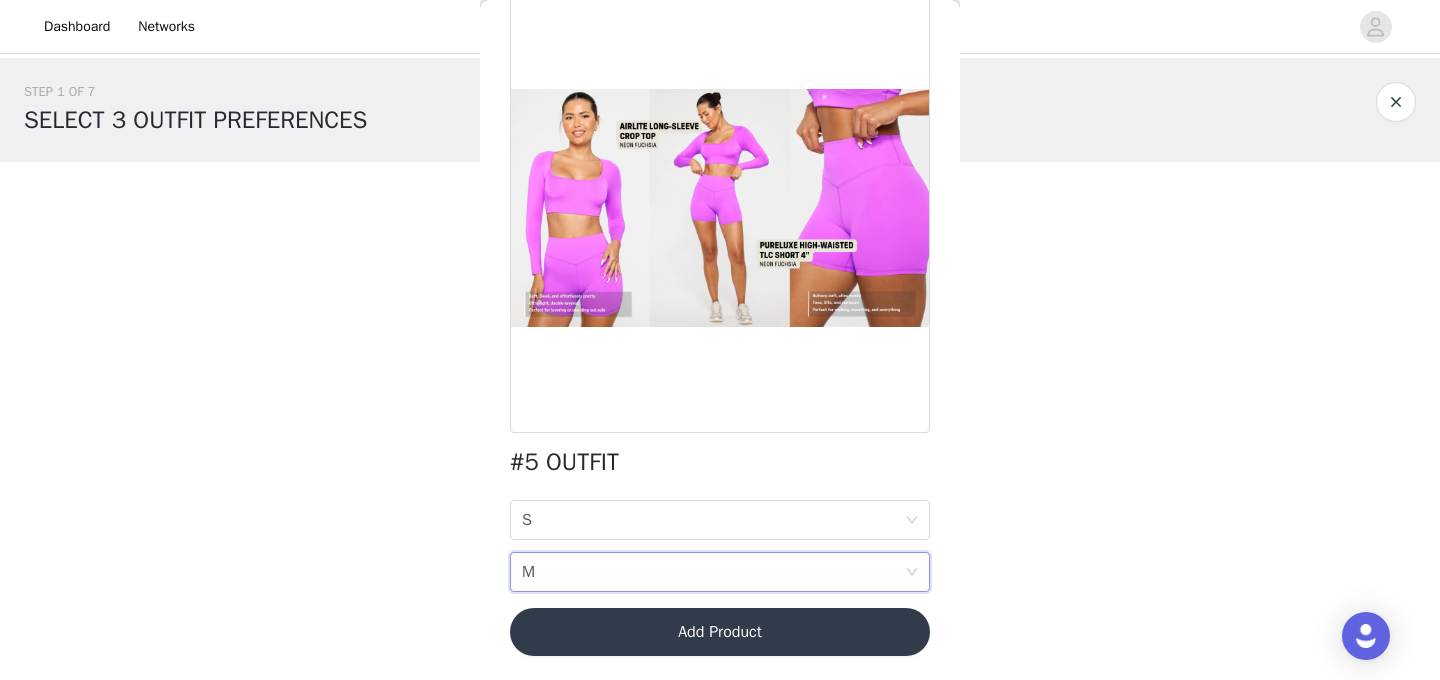 click on "Add Product" at bounding box center [720, 632] 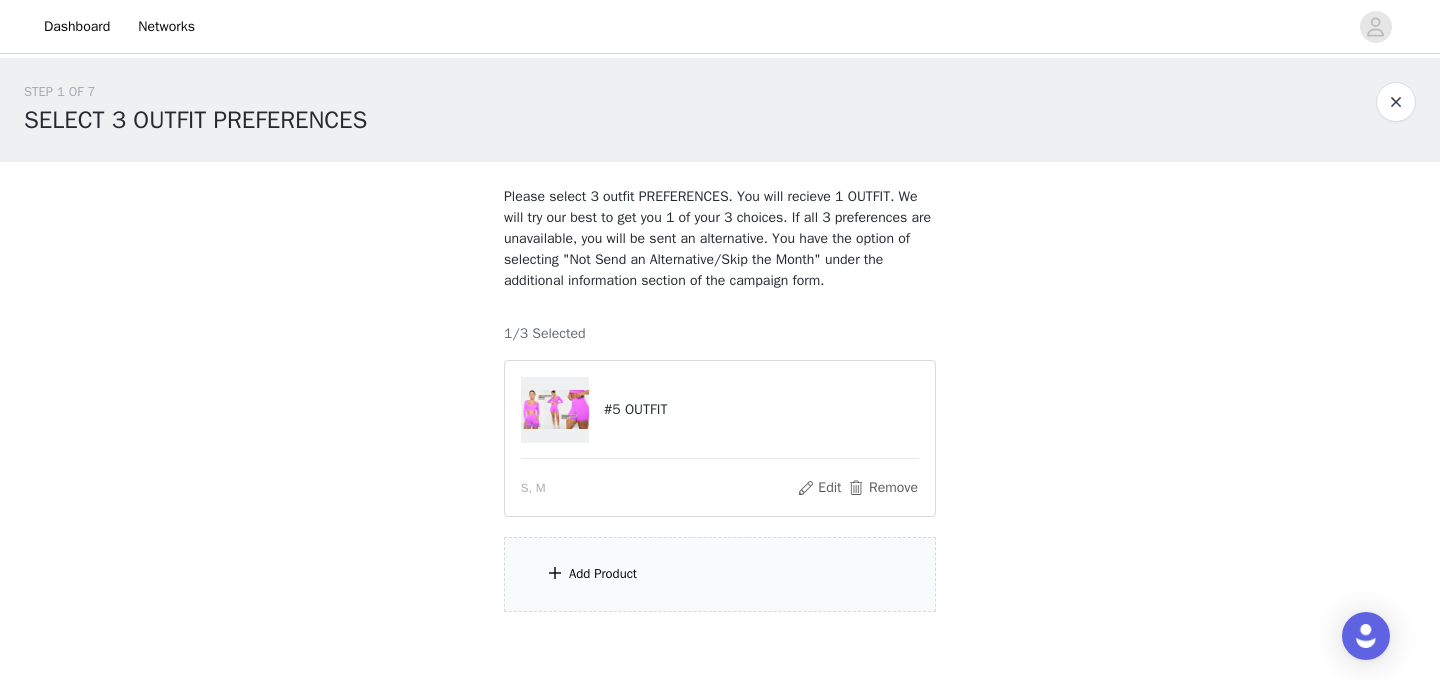 click on "Add Product" at bounding box center (720, 574) 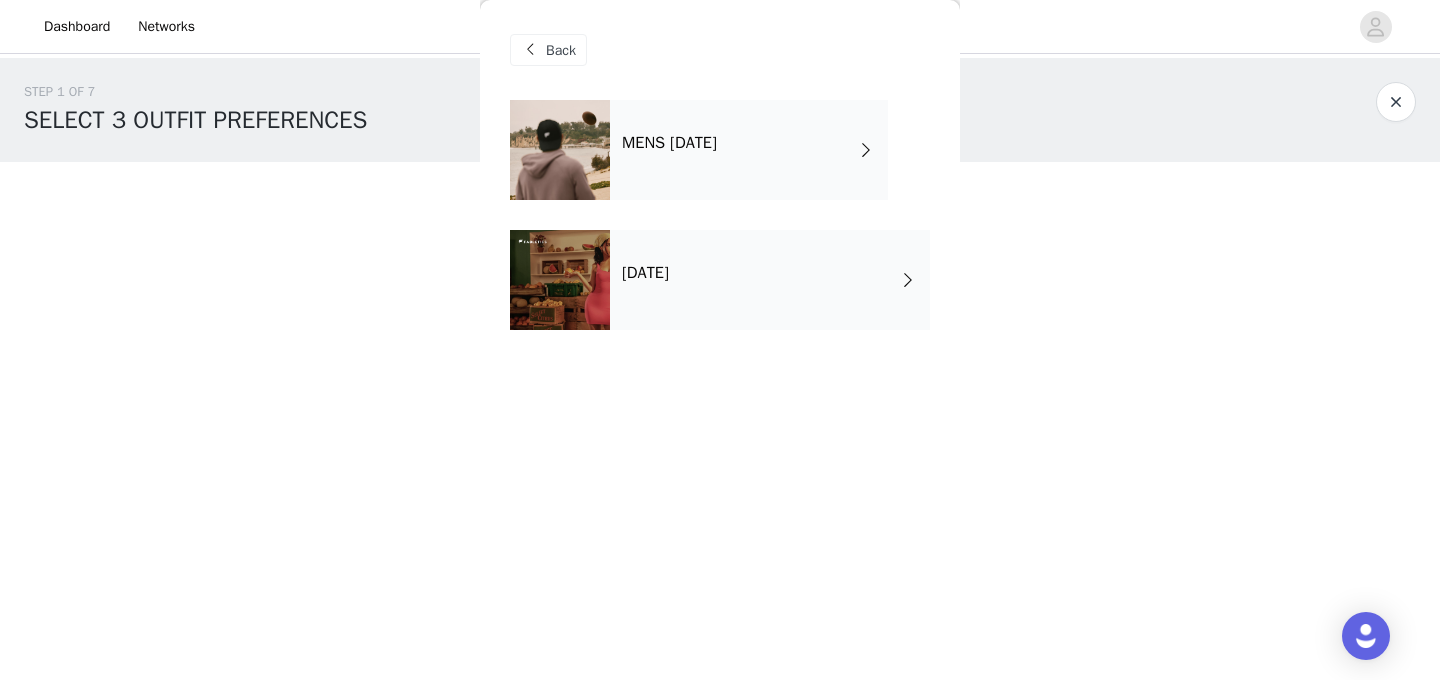 click on "[DATE]" at bounding box center [645, 273] 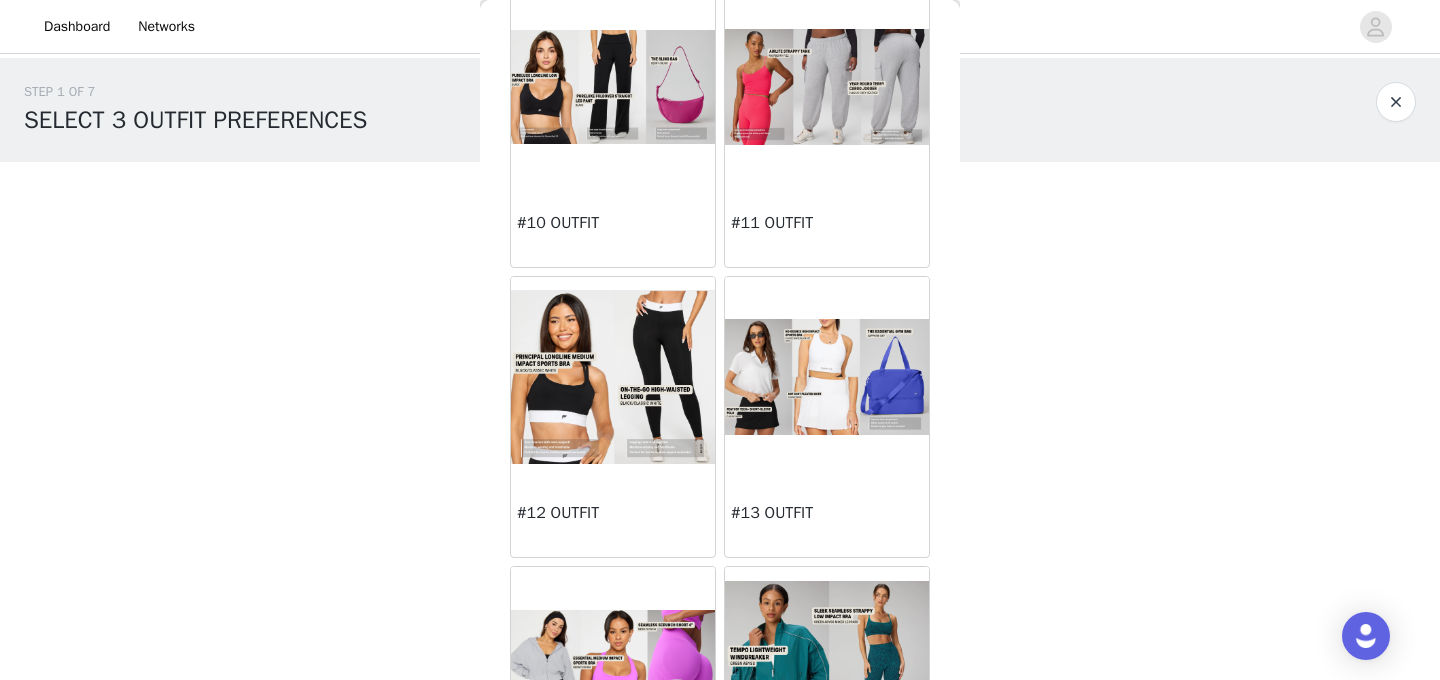 scroll, scrollTop: 1275, scrollLeft: 0, axis: vertical 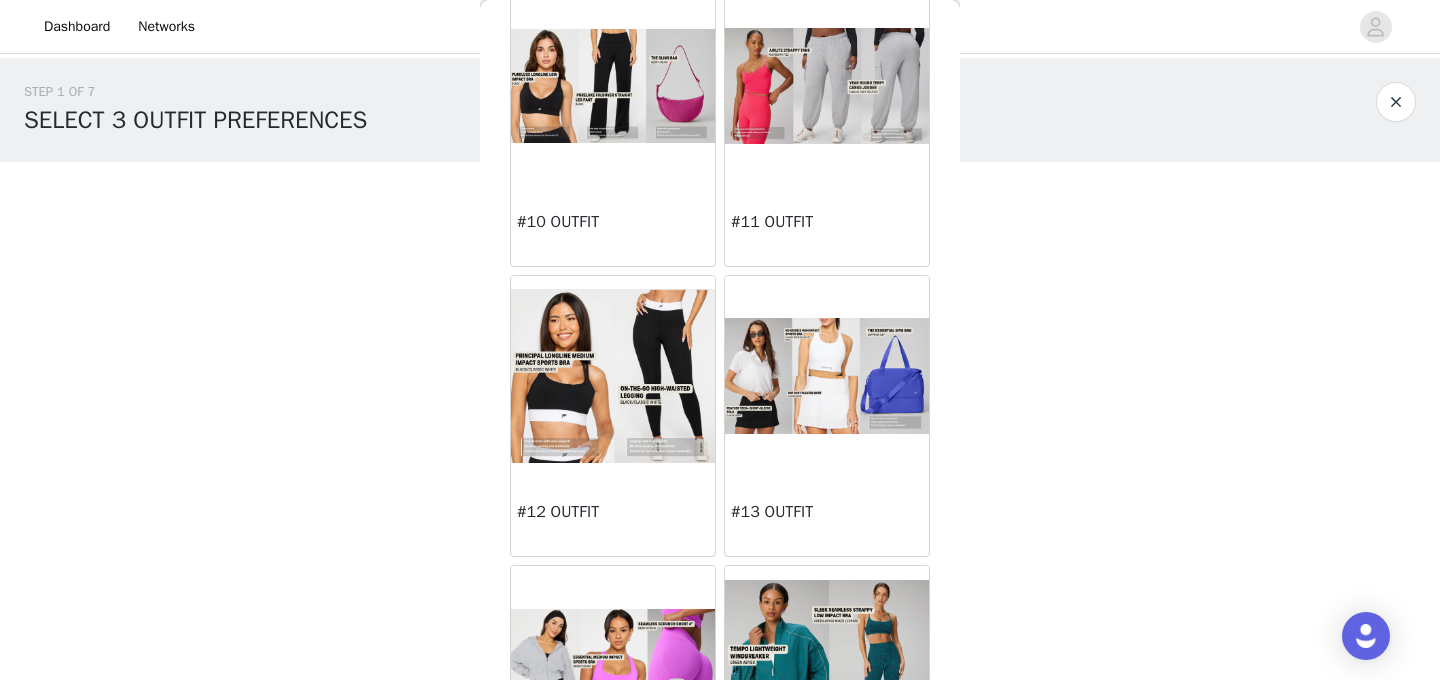 click on "#13 OUTFIT" at bounding box center (827, 516) 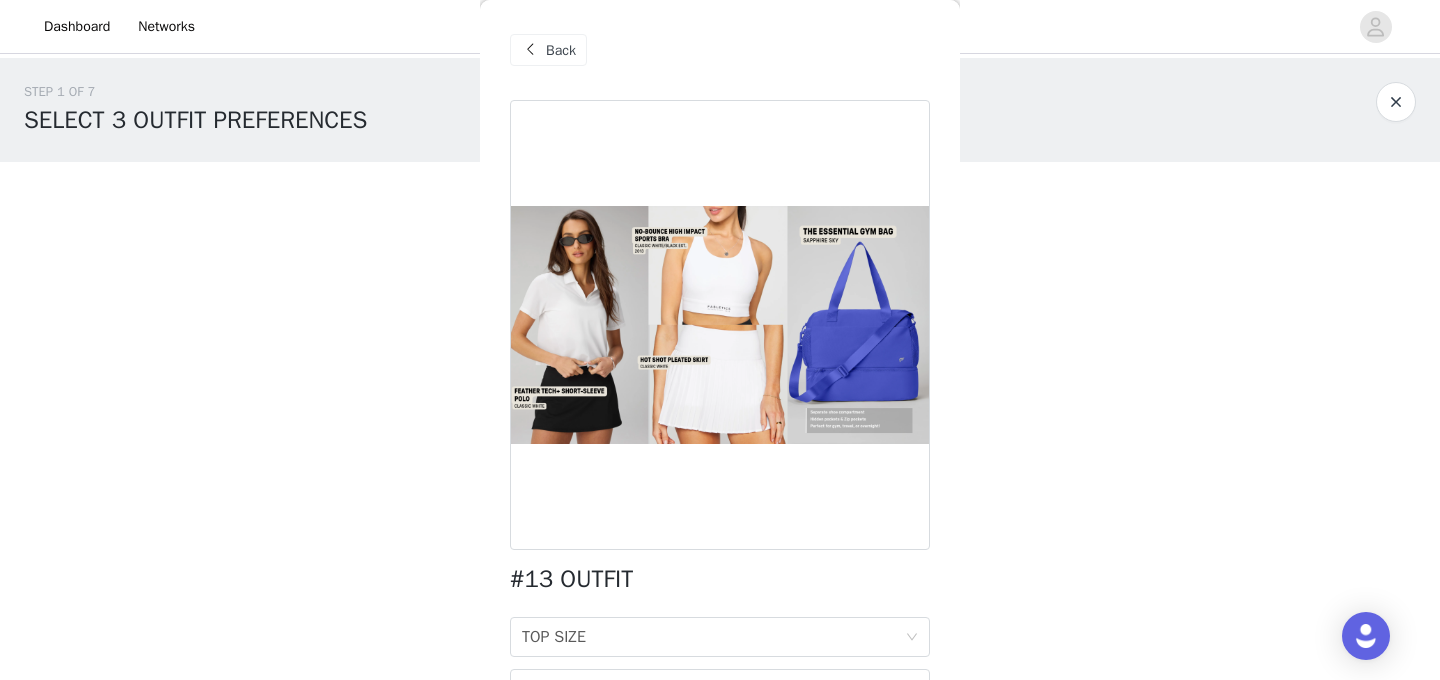 scroll, scrollTop: 169, scrollLeft: 0, axis: vertical 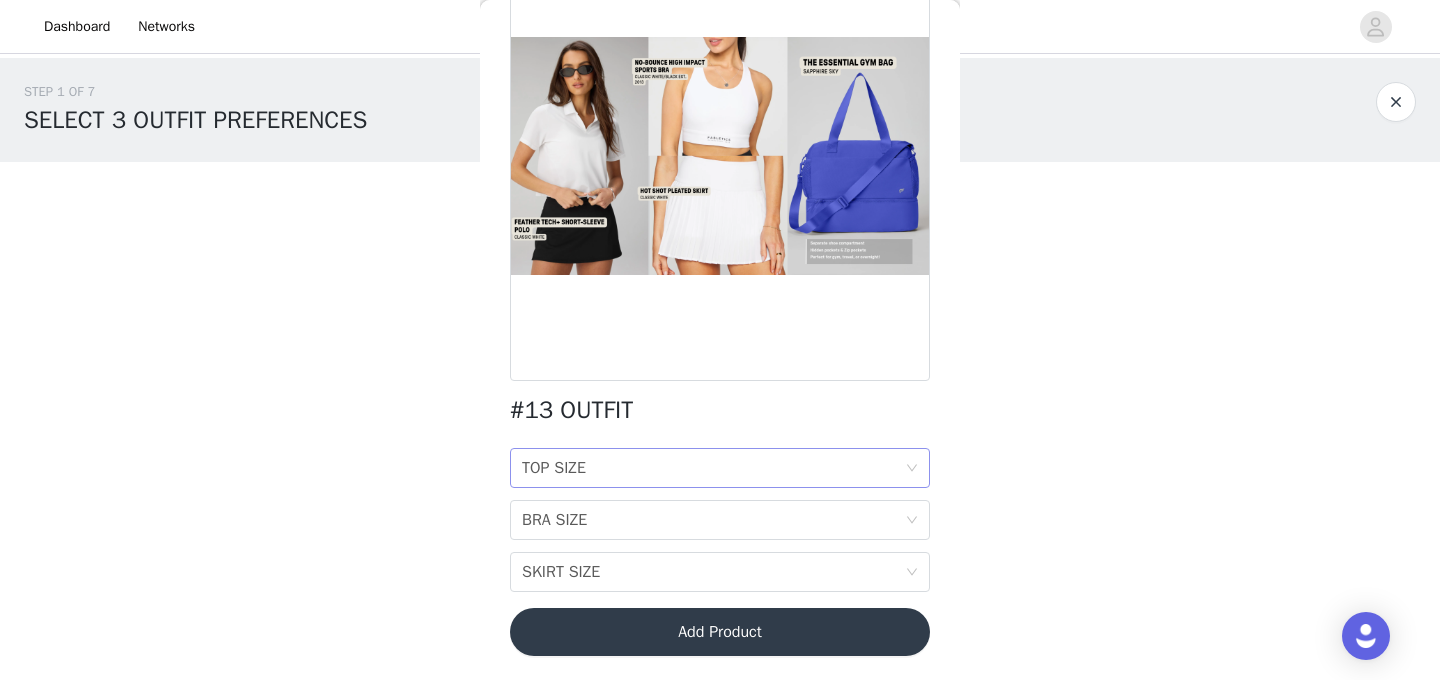click on "TOP SIZE TOP SIZE" at bounding box center (713, 468) 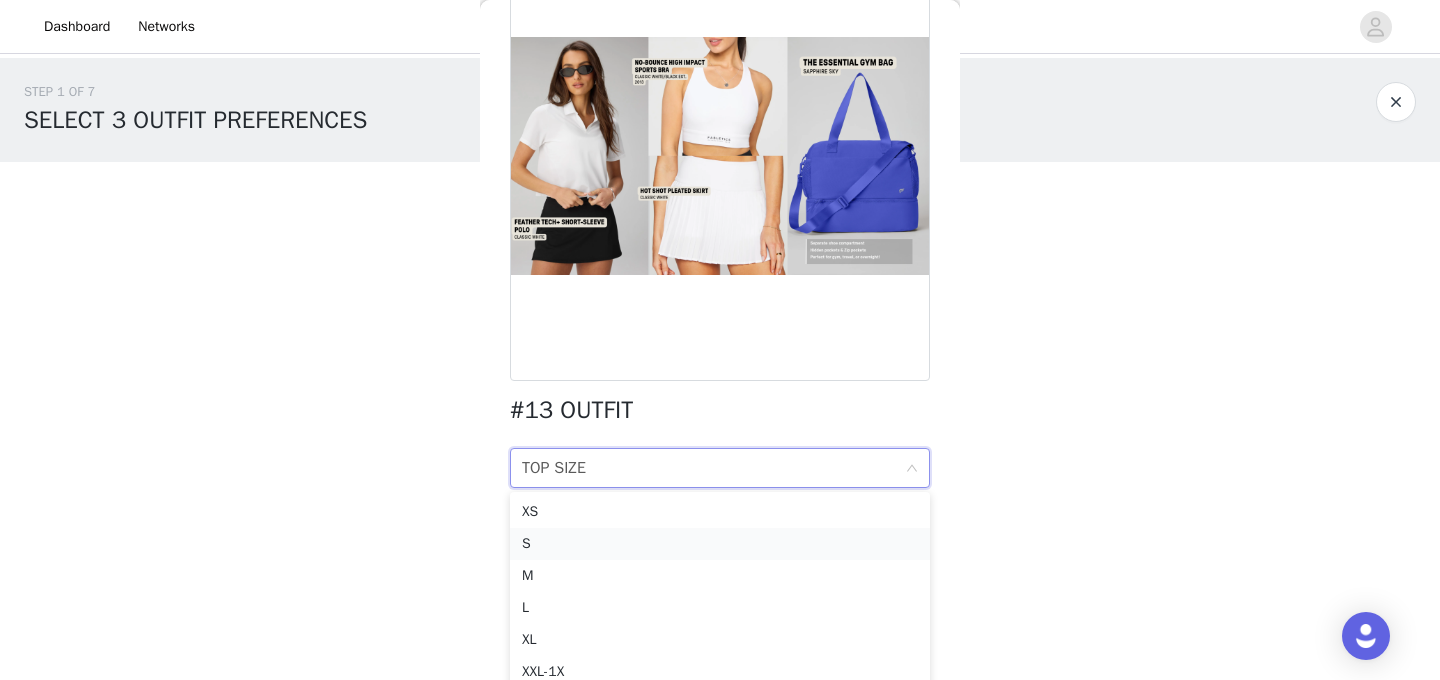 click on "S" at bounding box center [720, 544] 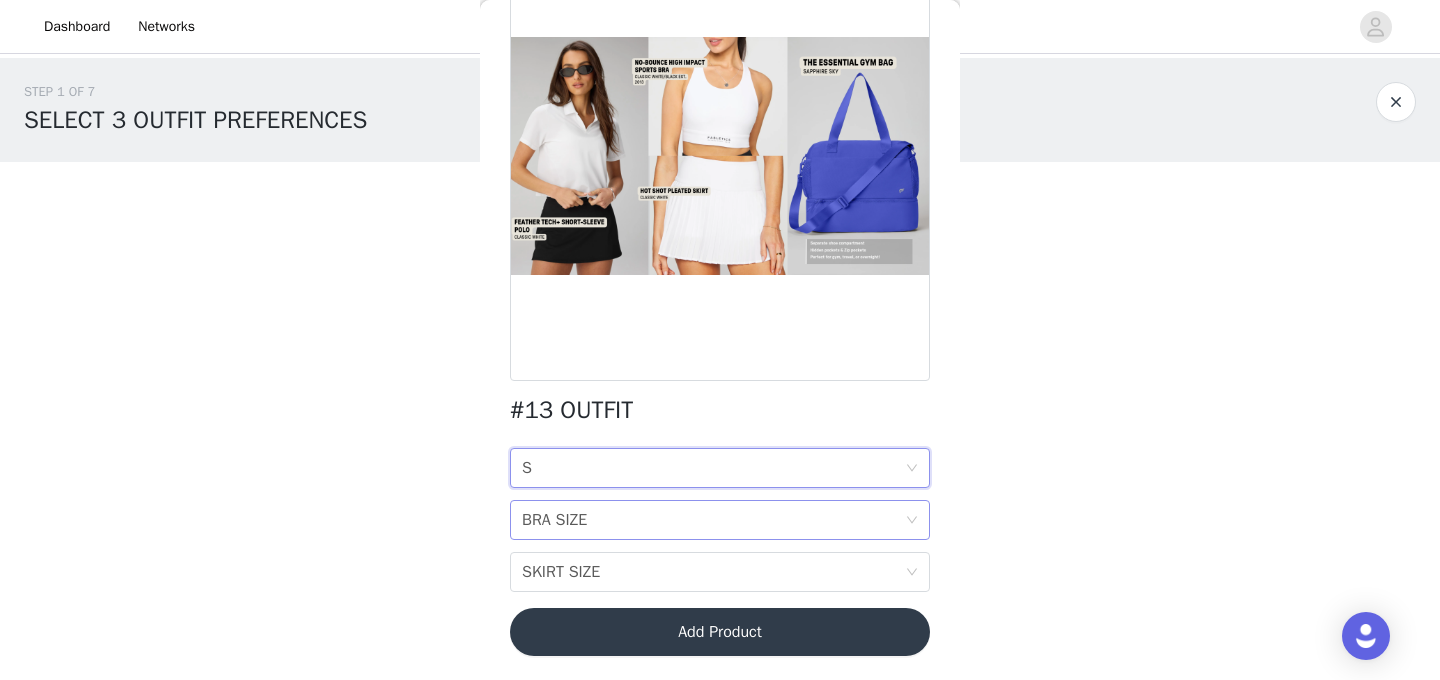 click on "BRA SIZE BRA SIZE" at bounding box center (713, 520) 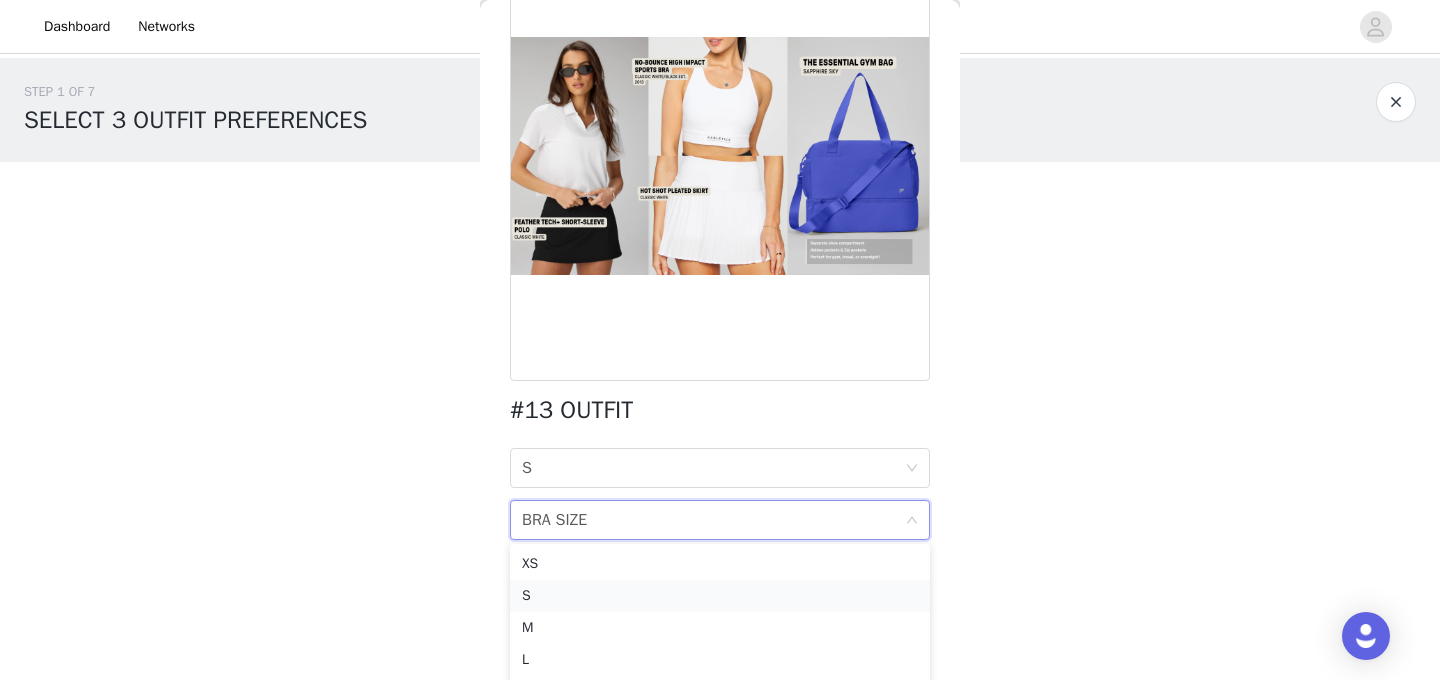 click on "S" at bounding box center (720, 596) 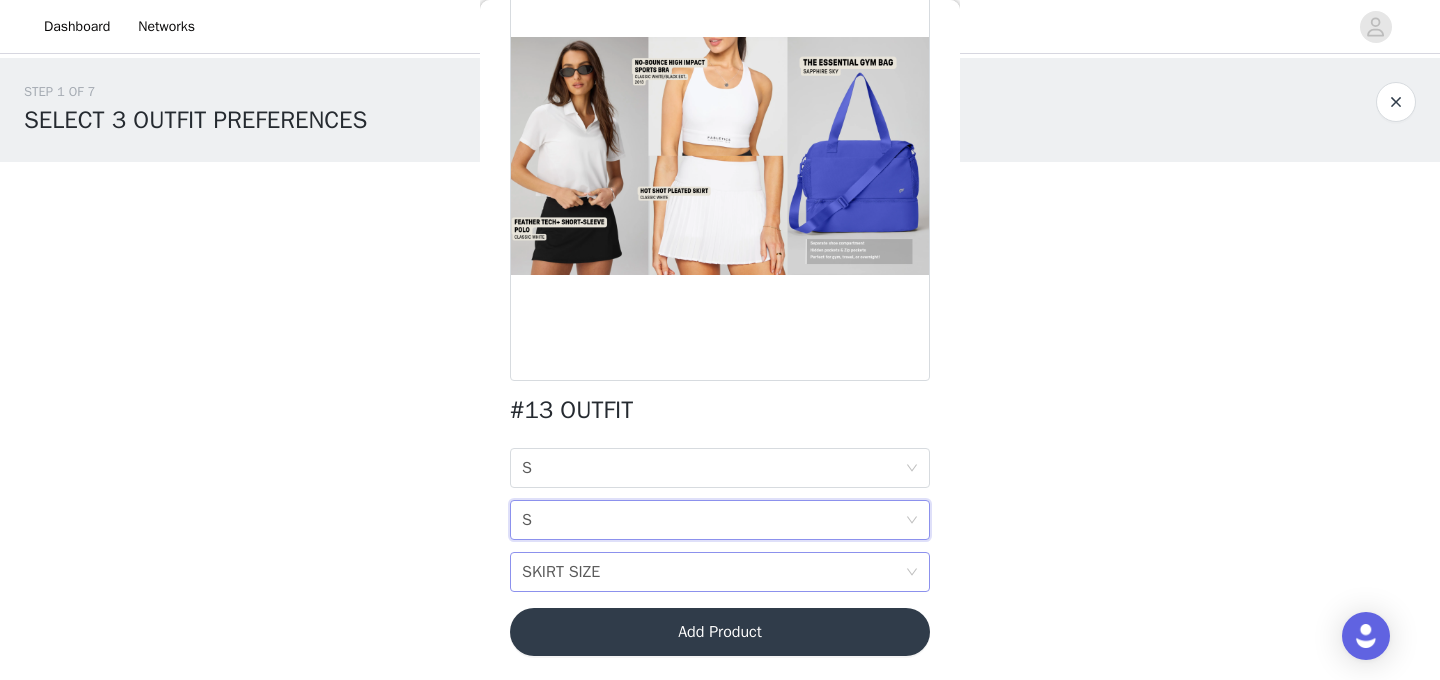 click on "SKIRT SIZE" at bounding box center (561, 572) 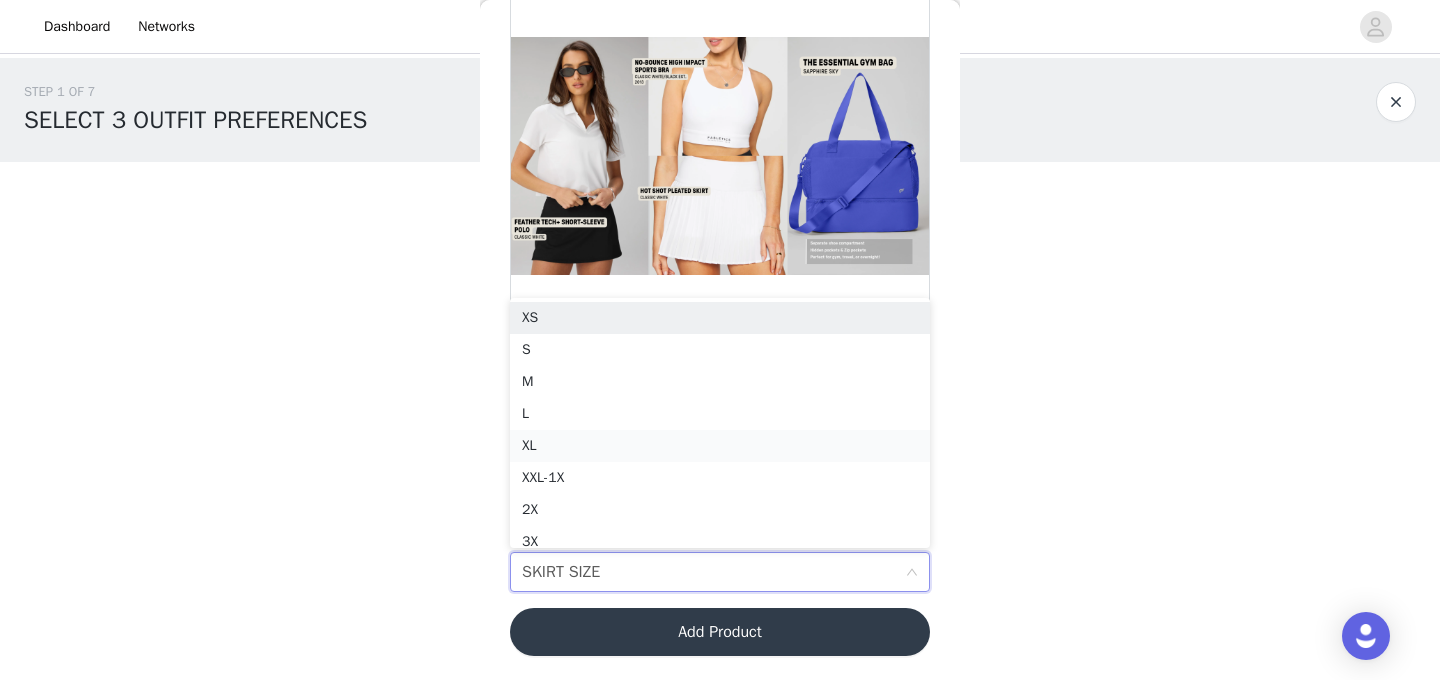 scroll, scrollTop: 10, scrollLeft: 0, axis: vertical 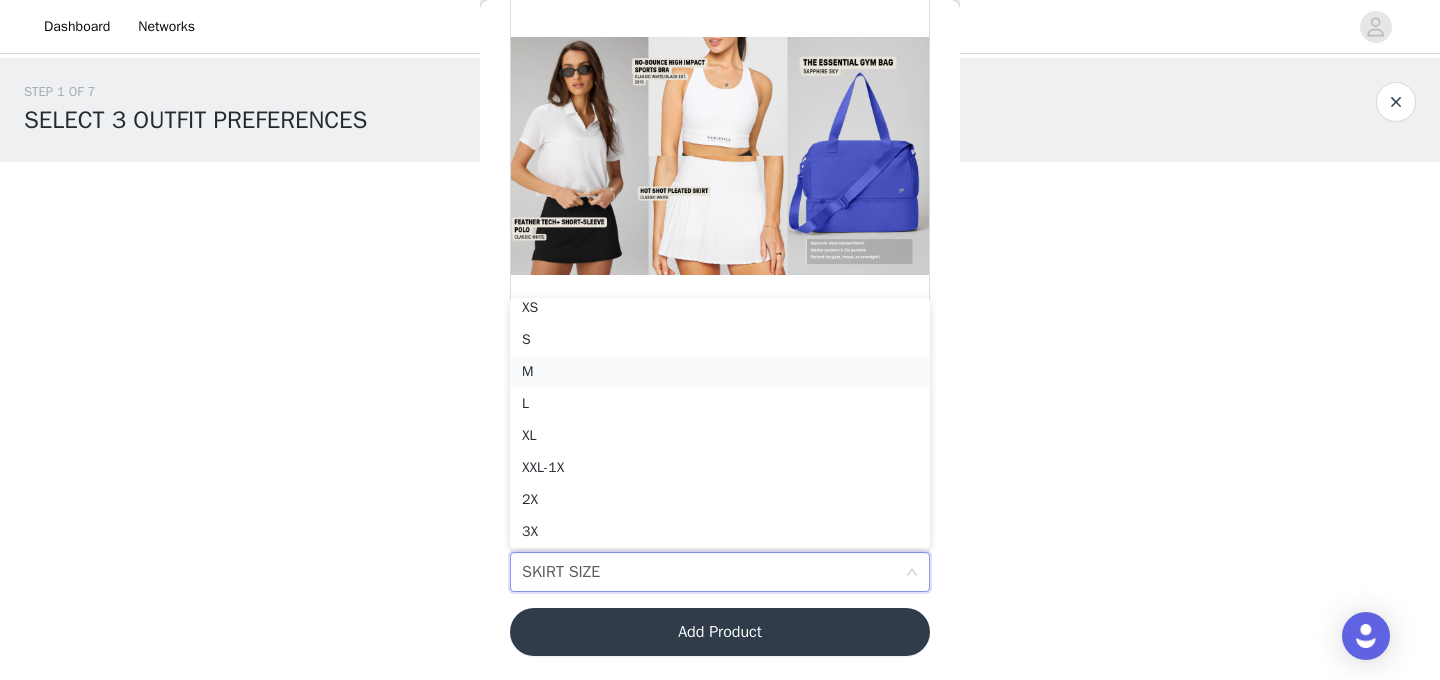 click on "M" at bounding box center (720, 372) 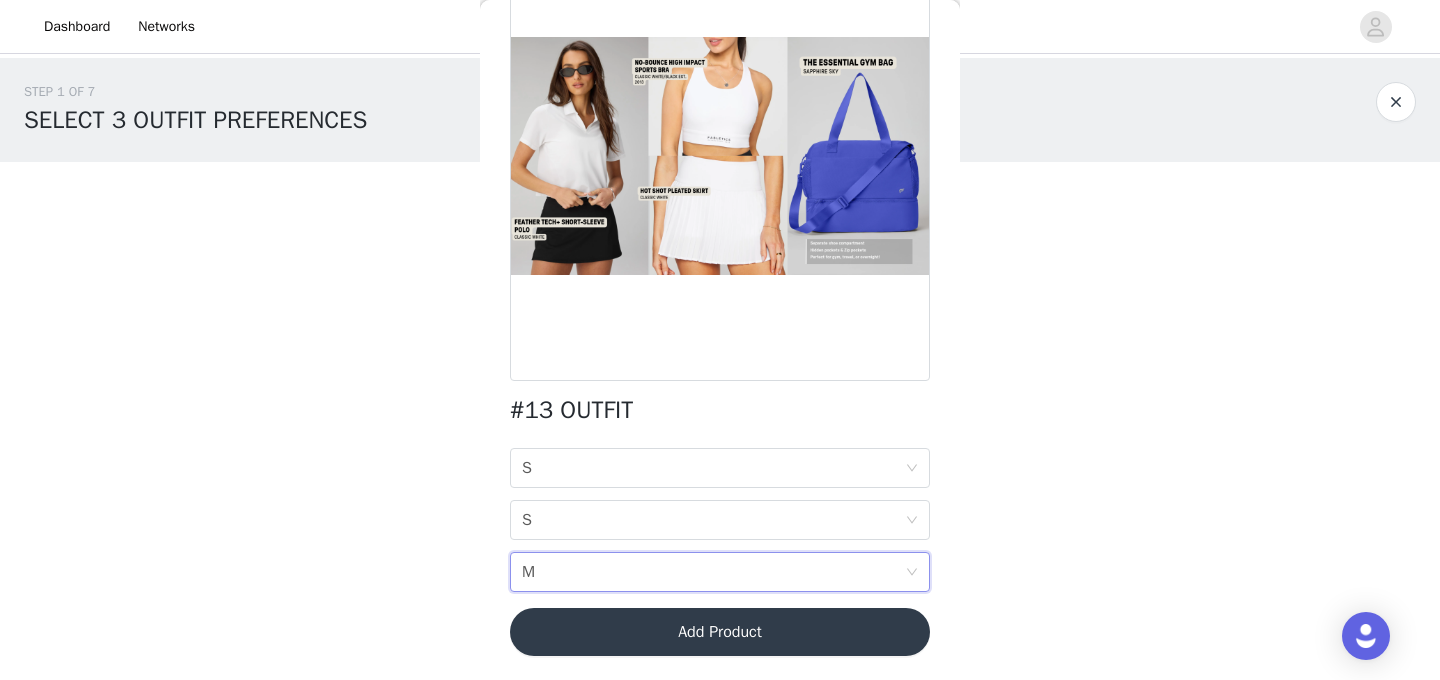 click on "Add Product" at bounding box center [720, 632] 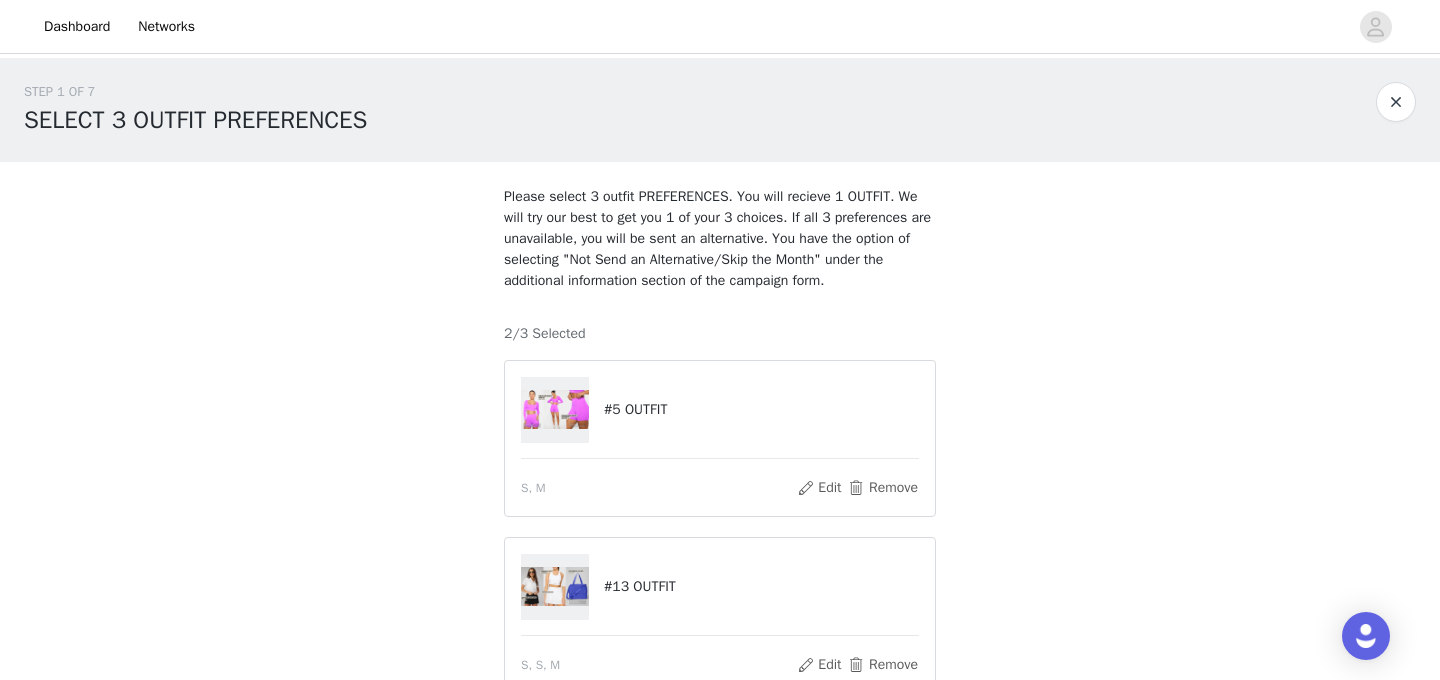 scroll, scrollTop: 297, scrollLeft: 0, axis: vertical 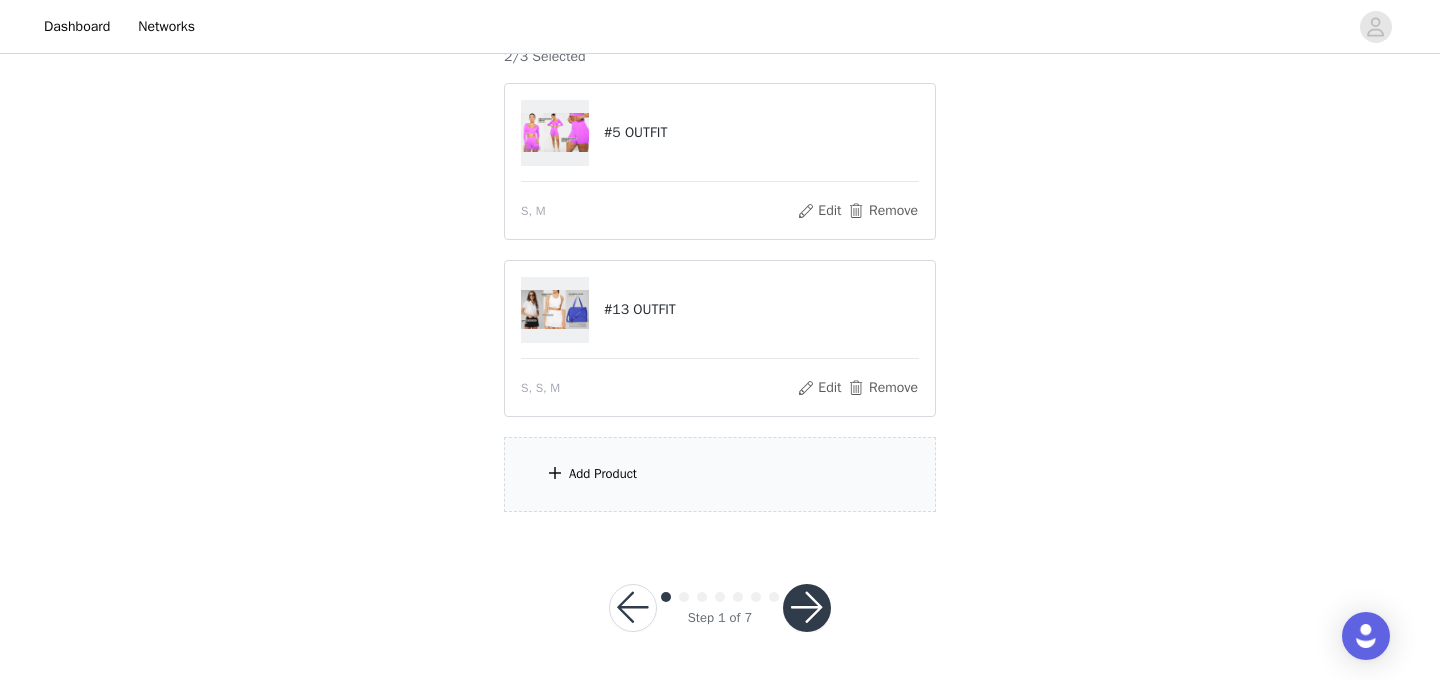 click on "Add Product" at bounding box center (720, 474) 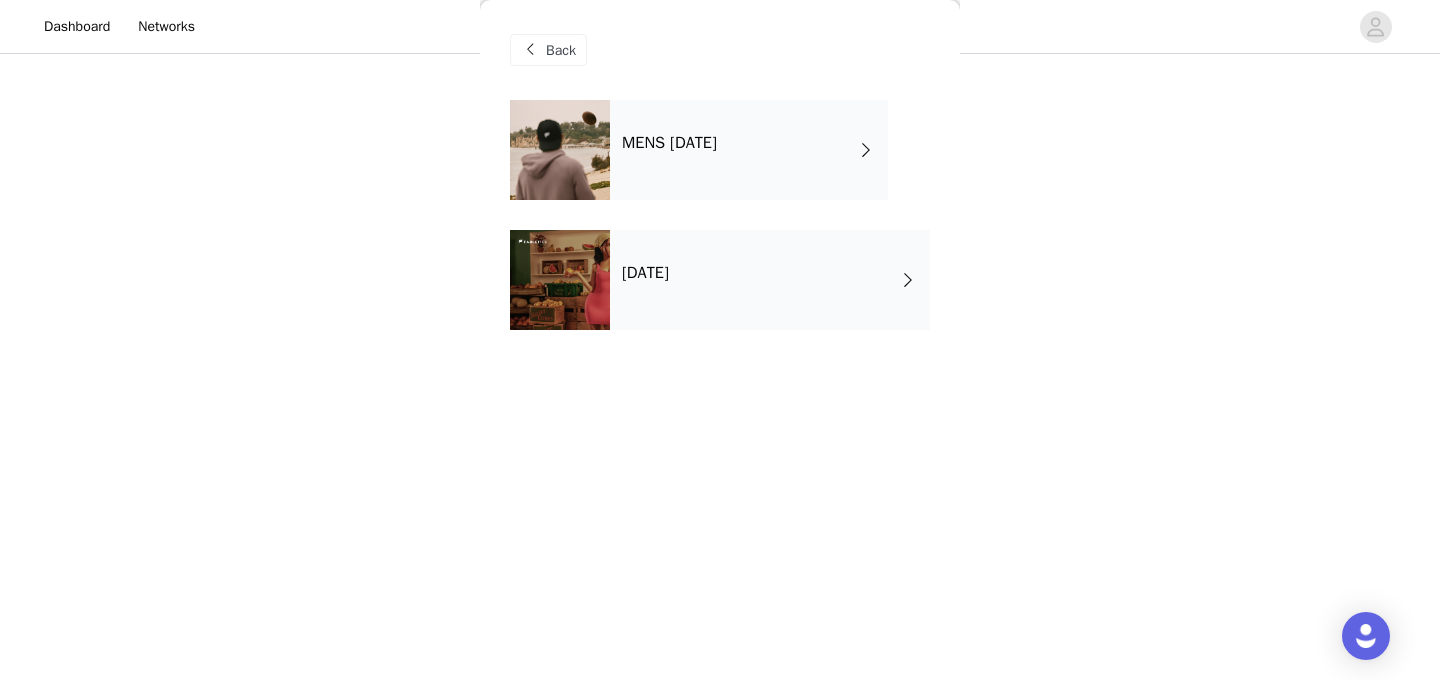 click on "[DATE]" at bounding box center [770, 280] 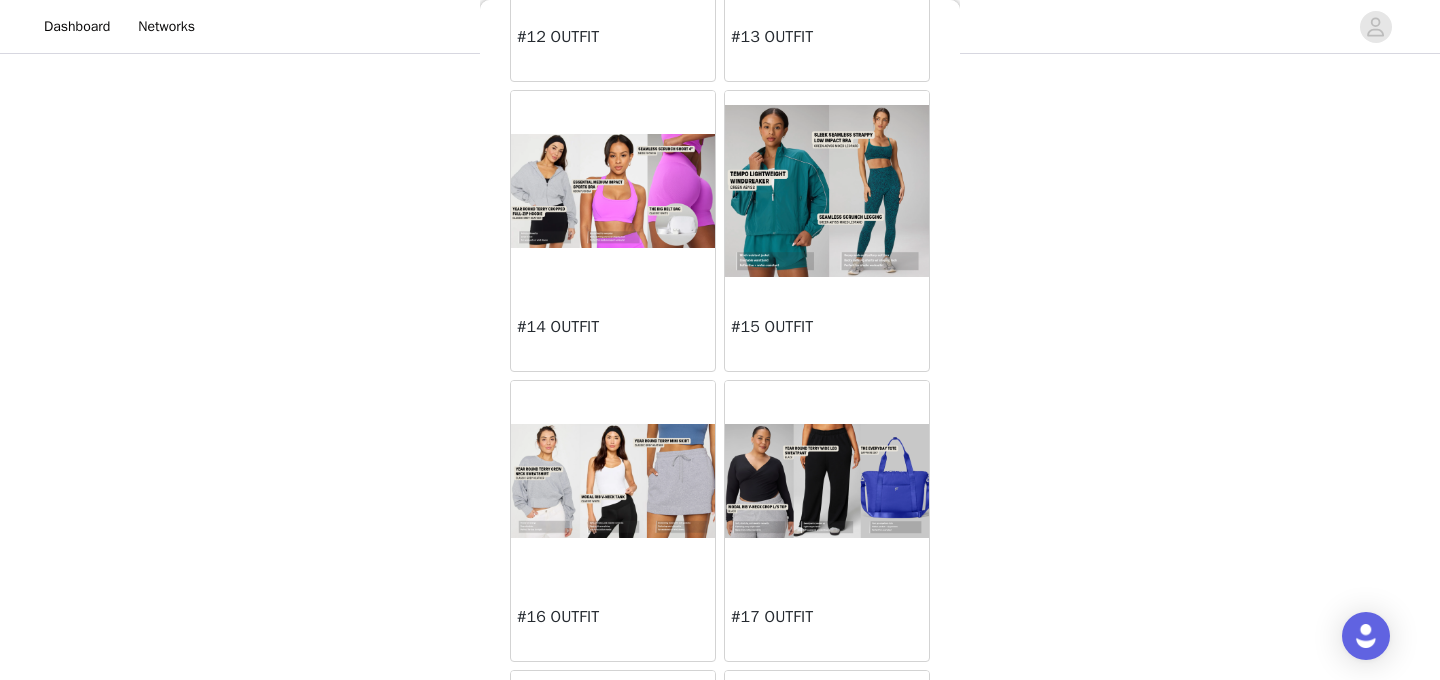 scroll, scrollTop: 2026, scrollLeft: 0, axis: vertical 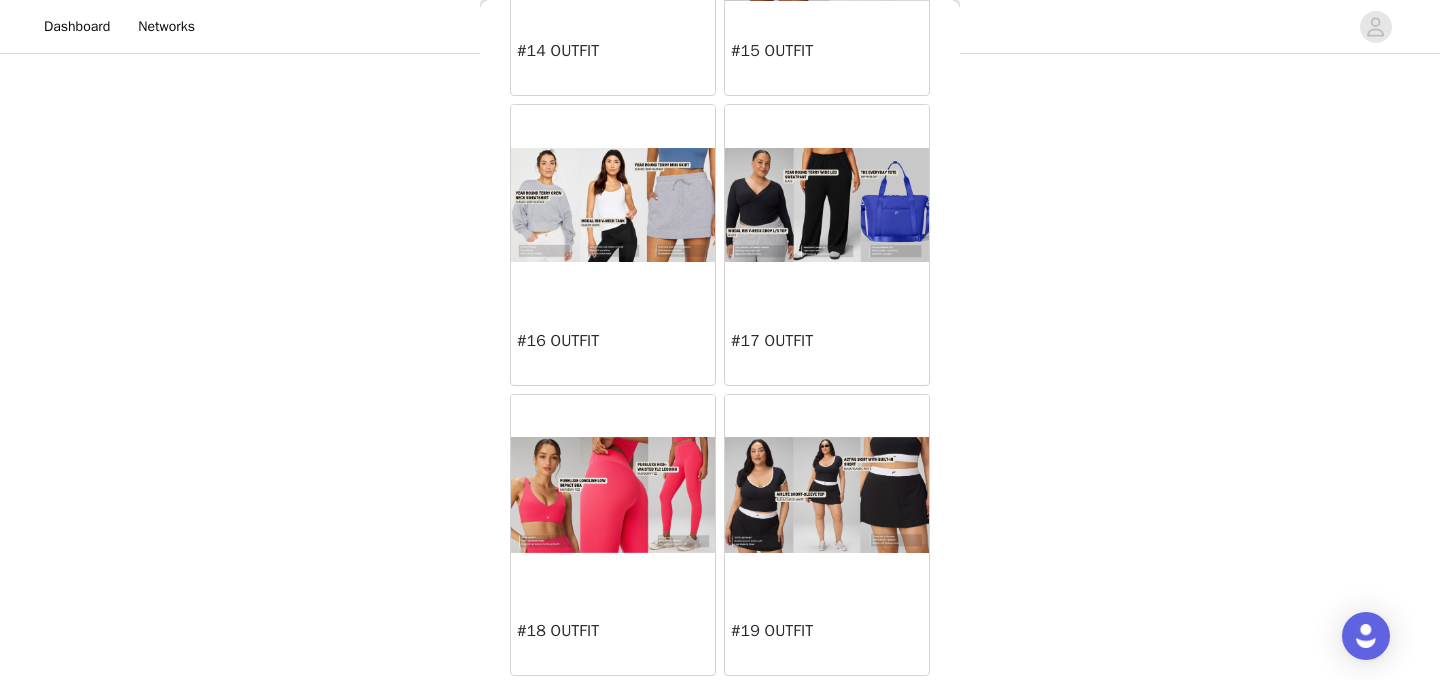 click at bounding box center (827, 205) 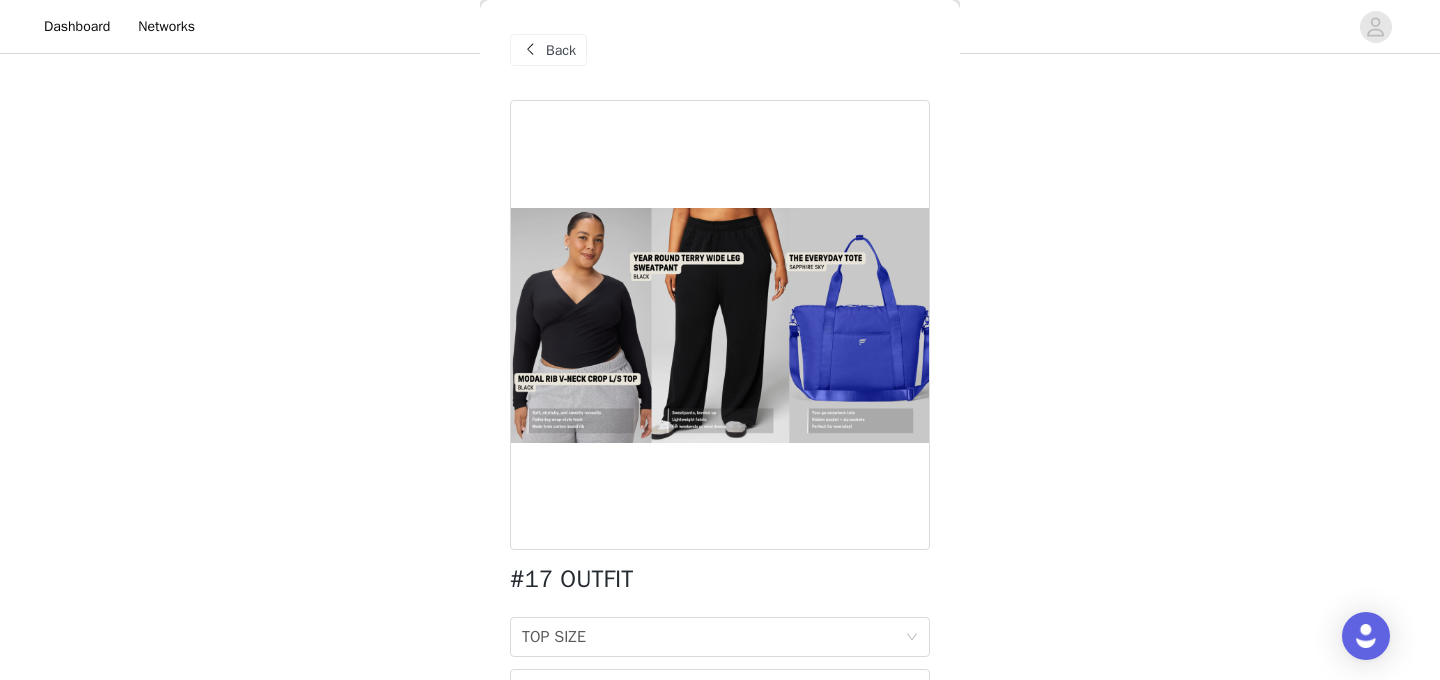 scroll, scrollTop: 117, scrollLeft: 0, axis: vertical 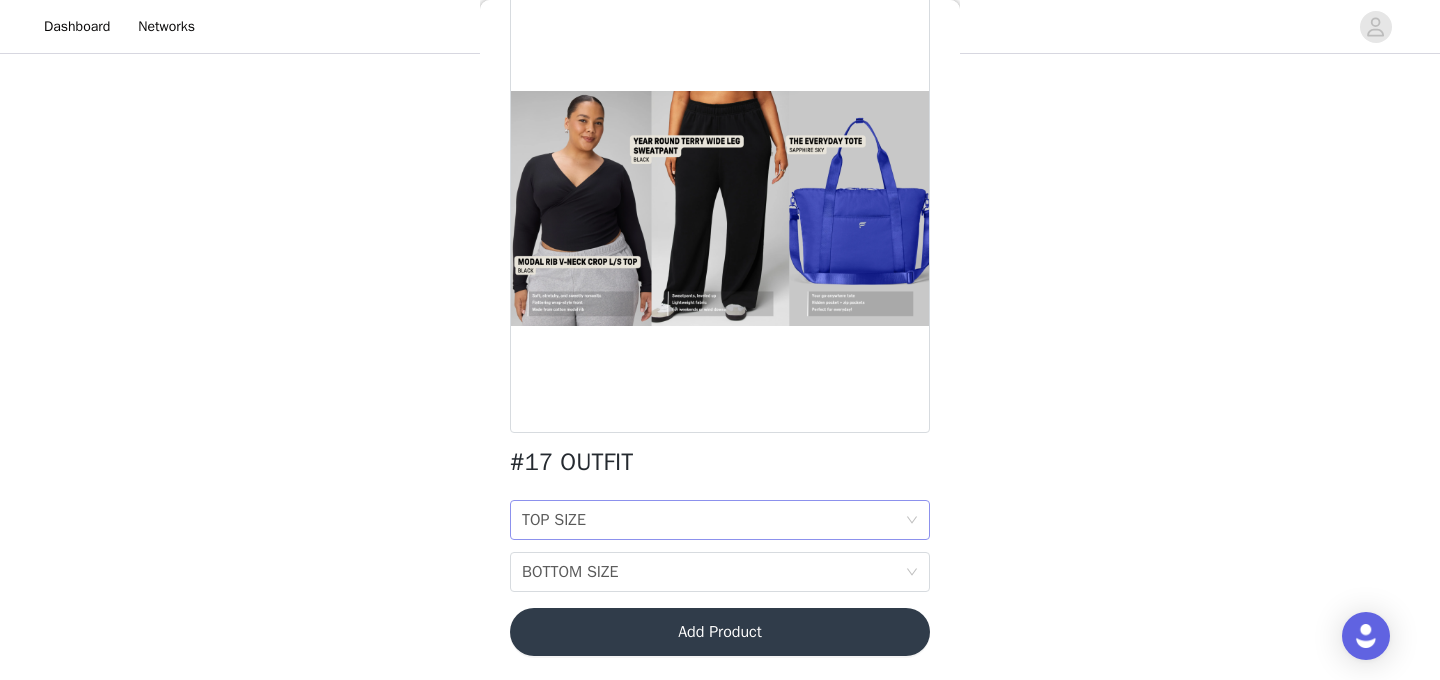 click on "TOP SIZE TOP SIZE" at bounding box center (713, 520) 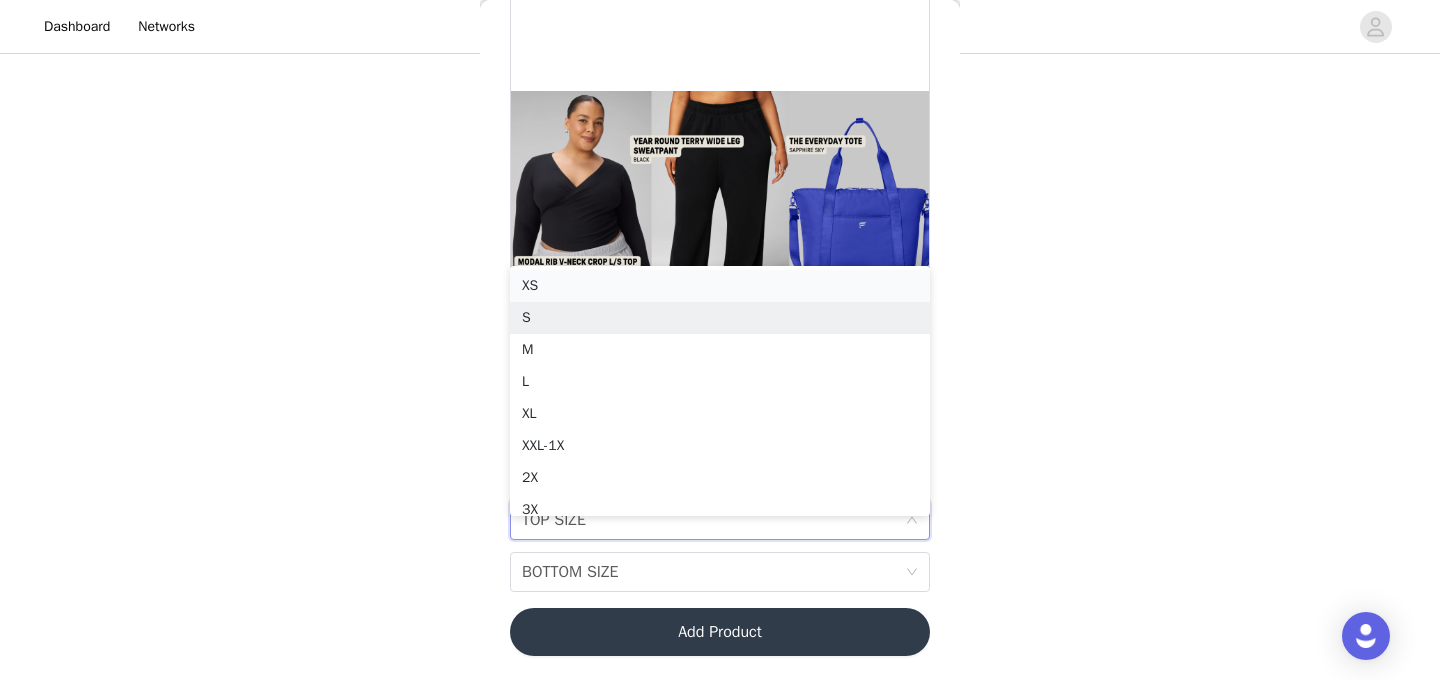 scroll, scrollTop: 4, scrollLeft: 0, axis: vertical 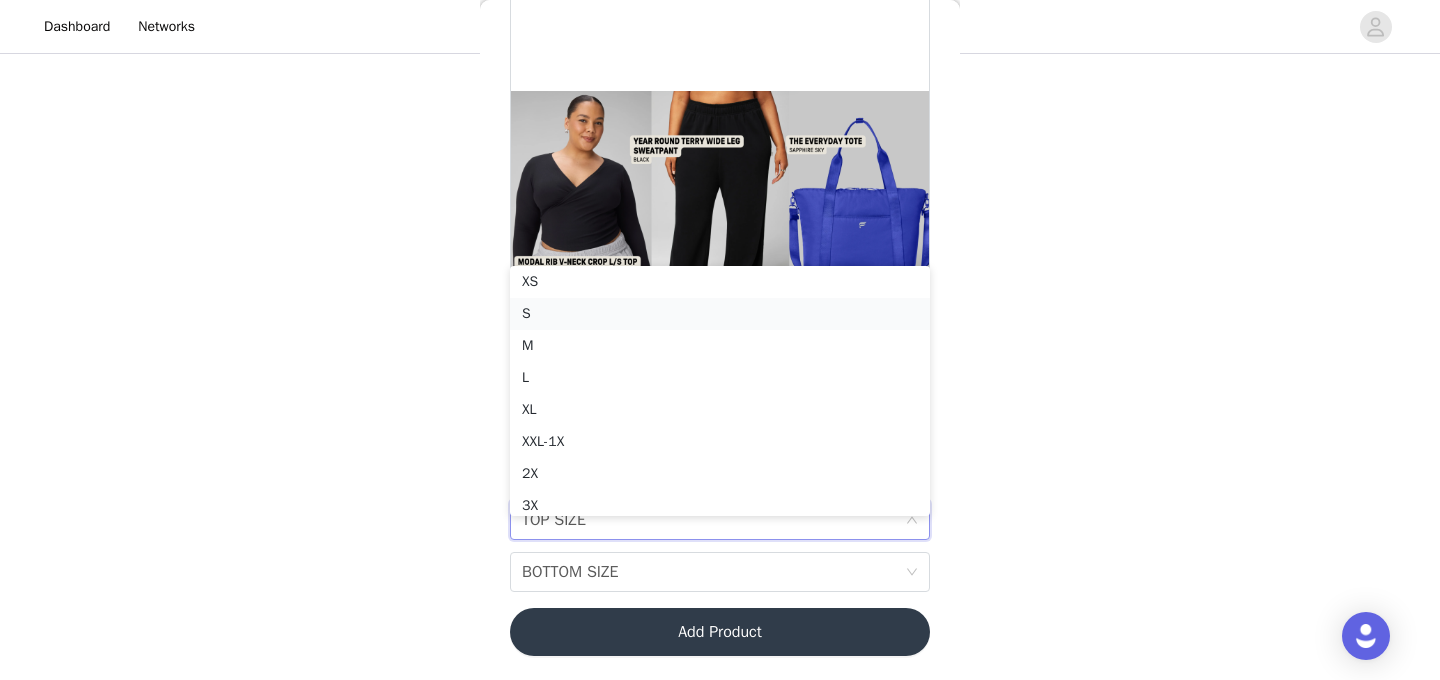 click on "S" at bounding box center (720, 314) 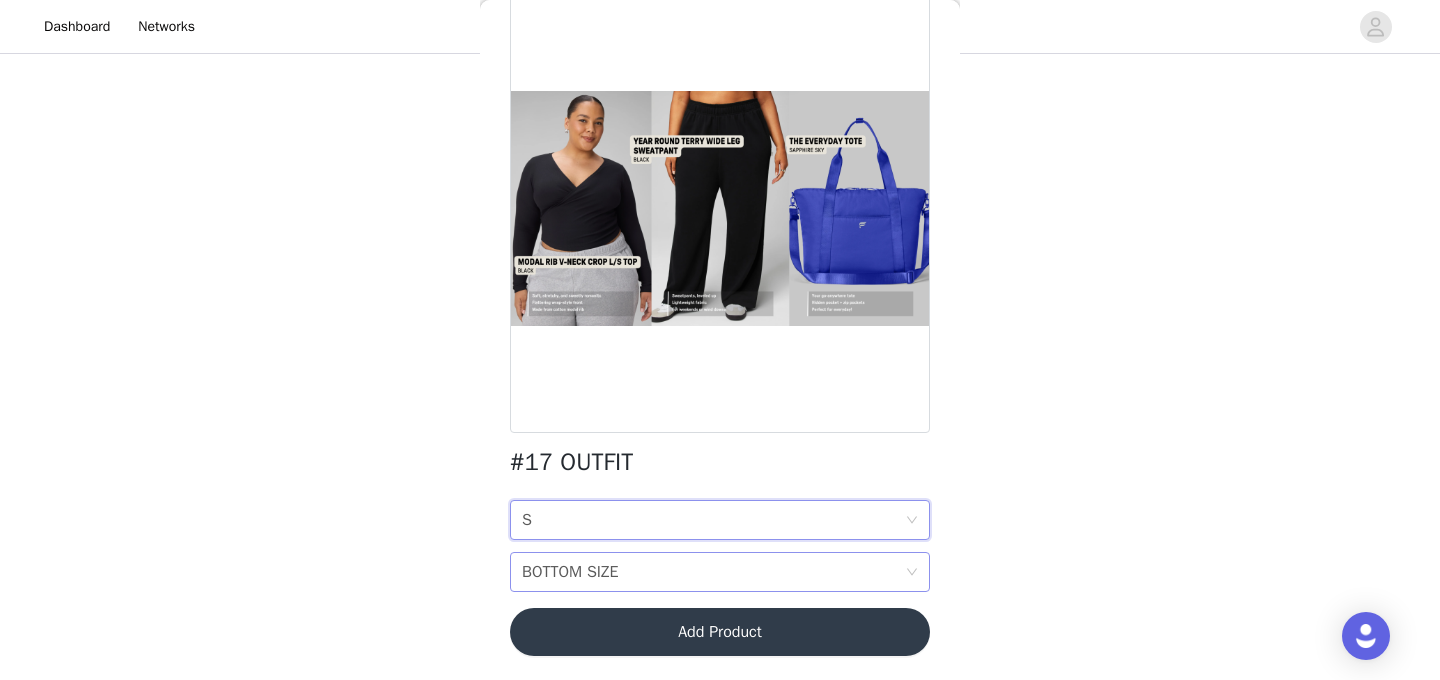 click on "BOTTOM SIZE" at bounding box center [570, 572] 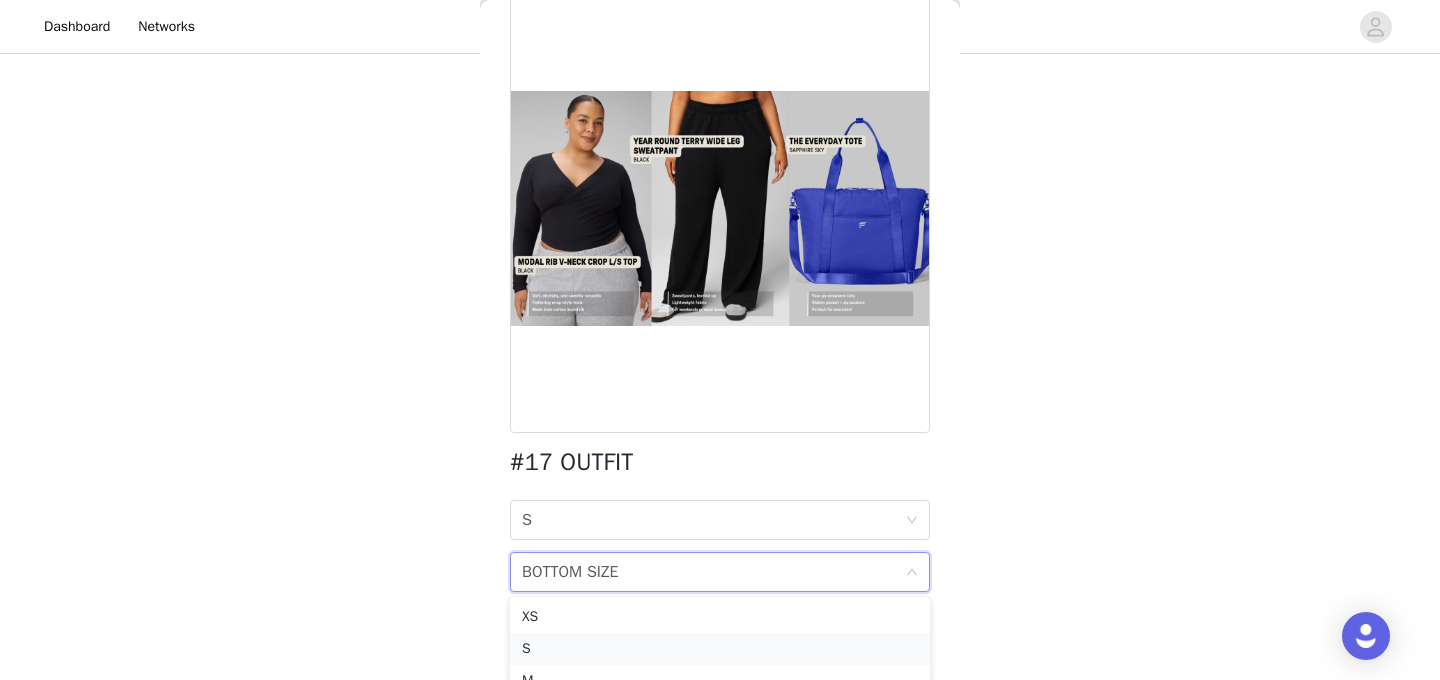 click on "S" at bounding box center [720, 649] 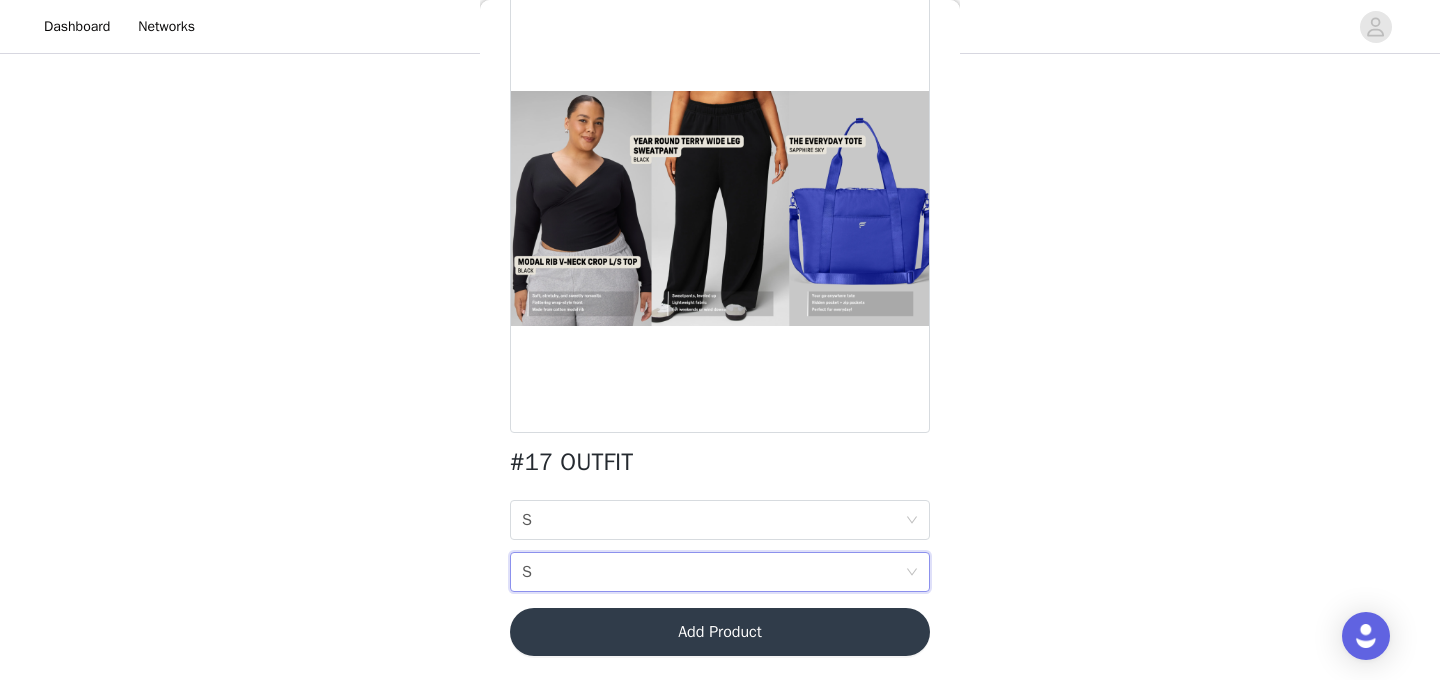 click on "STEP 1 OF 7
SELECT 3 OUTFIT PREFERENCES
Please select 3 outfit PREFERENCES. You will recieve 1 OUTFIT.  We will try our best to get you 1 of your 3 choices. If all 3 preferences are unavailable, you will be sent an alternative. You have the option of selecting "Not Send an Alternative/Skip the Month" under the additional information section of the campaign form.       2/3 Selected           #5 OUTFIT           S, M       Edit   Remove     #13 OUTFIT           S, S, M       Edit   Remove     Add Product       Back     #17 OUTFIT               TOP SIZE S BOTTOM SIZE S     Add Product" at bounding box center (720, 158) 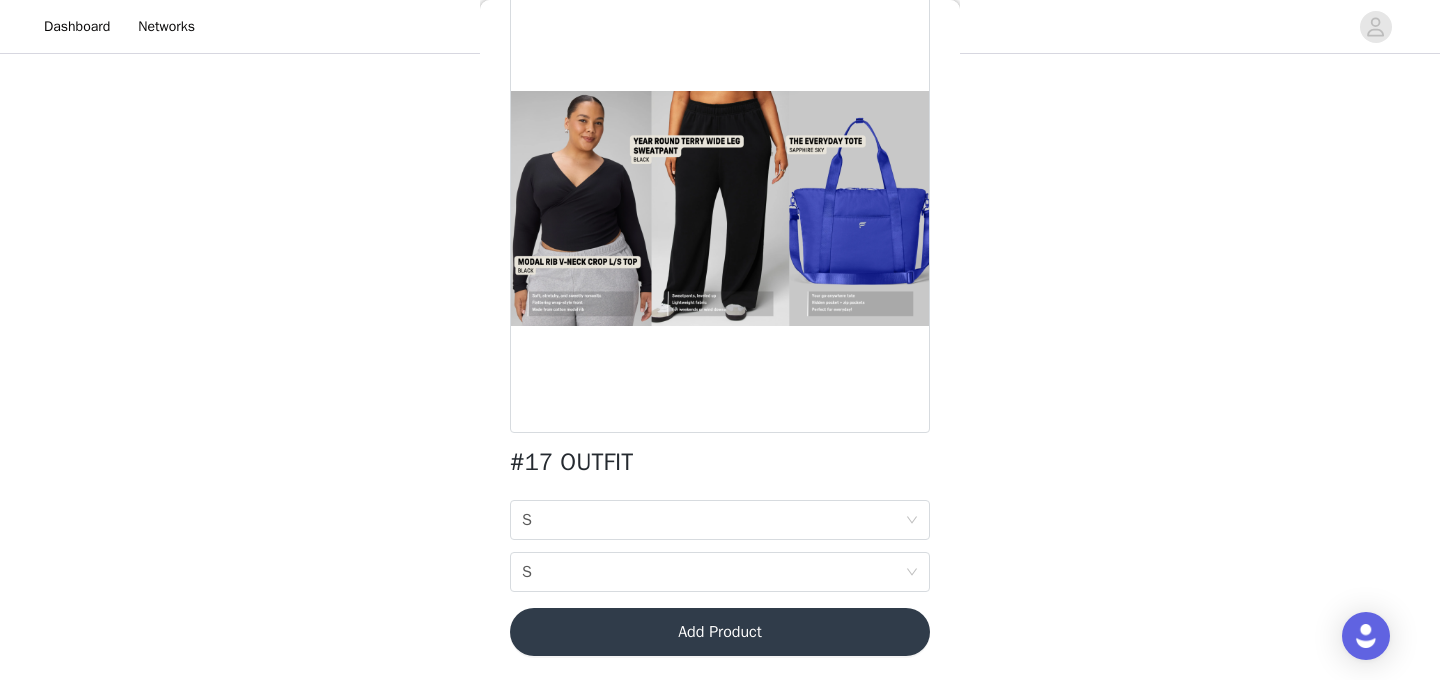 click on "Add Product" at bounding box center (720, 632) 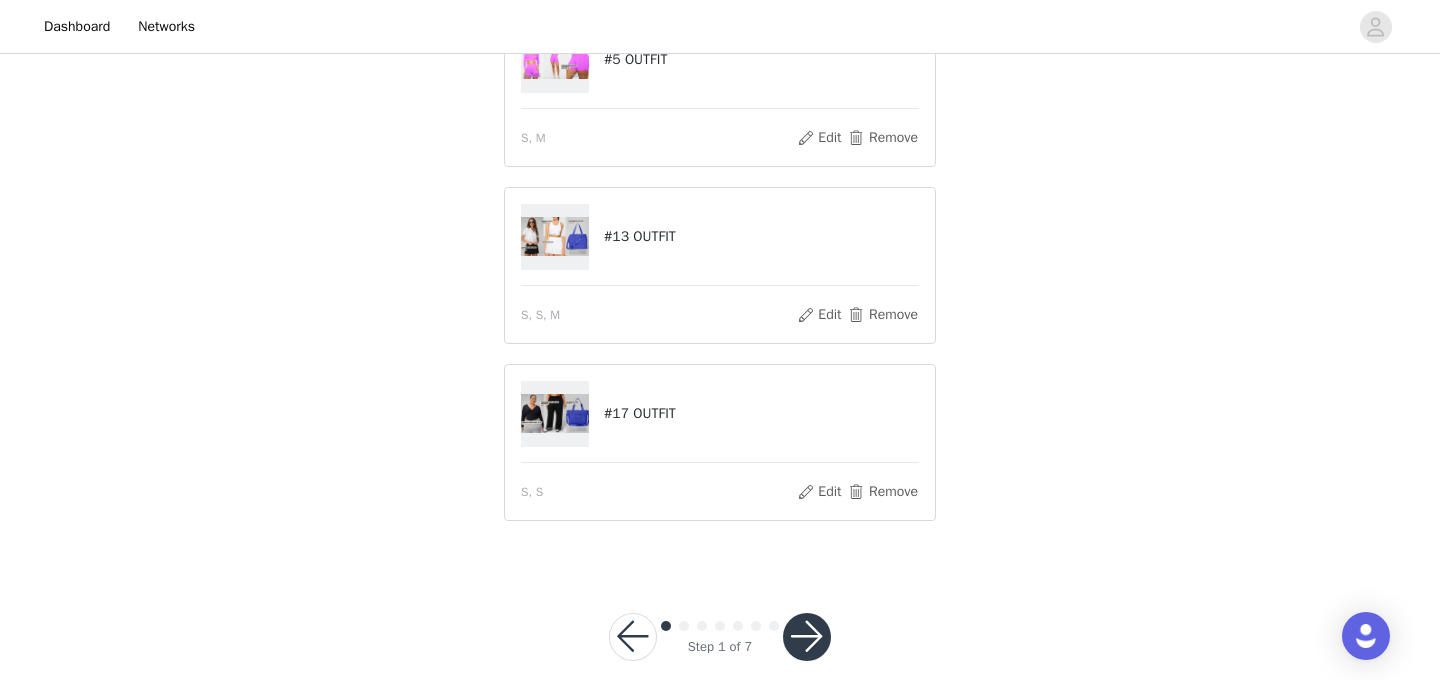 click at bounding box center [807, 637] 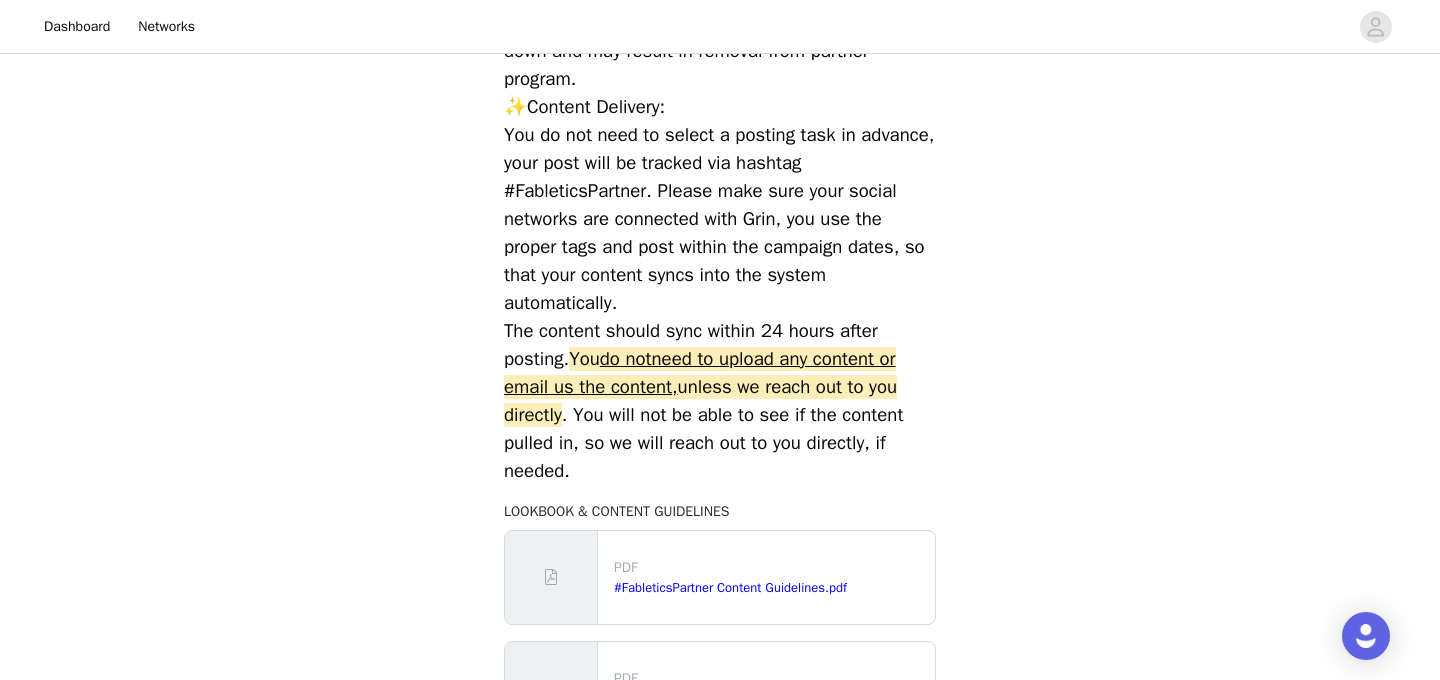 scroll, scrollTop: 1021, scrollLeft: 0, axis: vertical 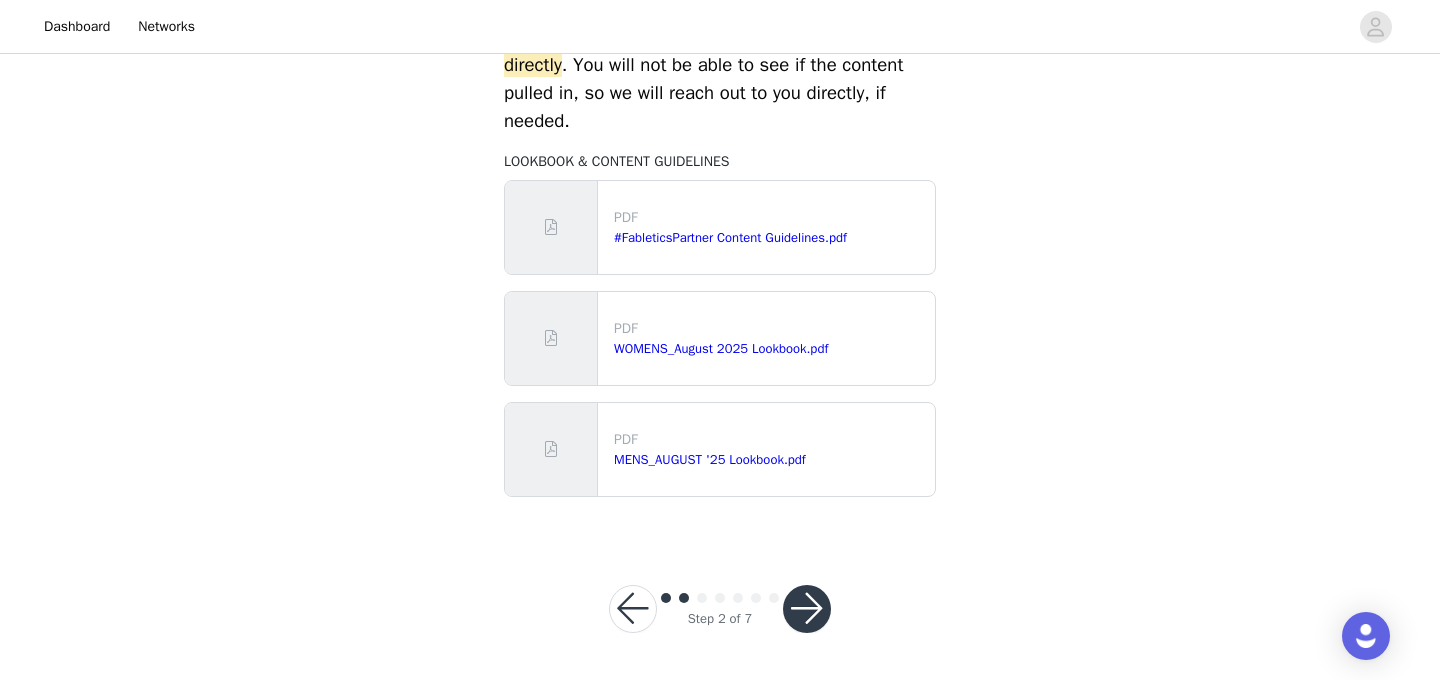 click at bounding box center (807, 609) 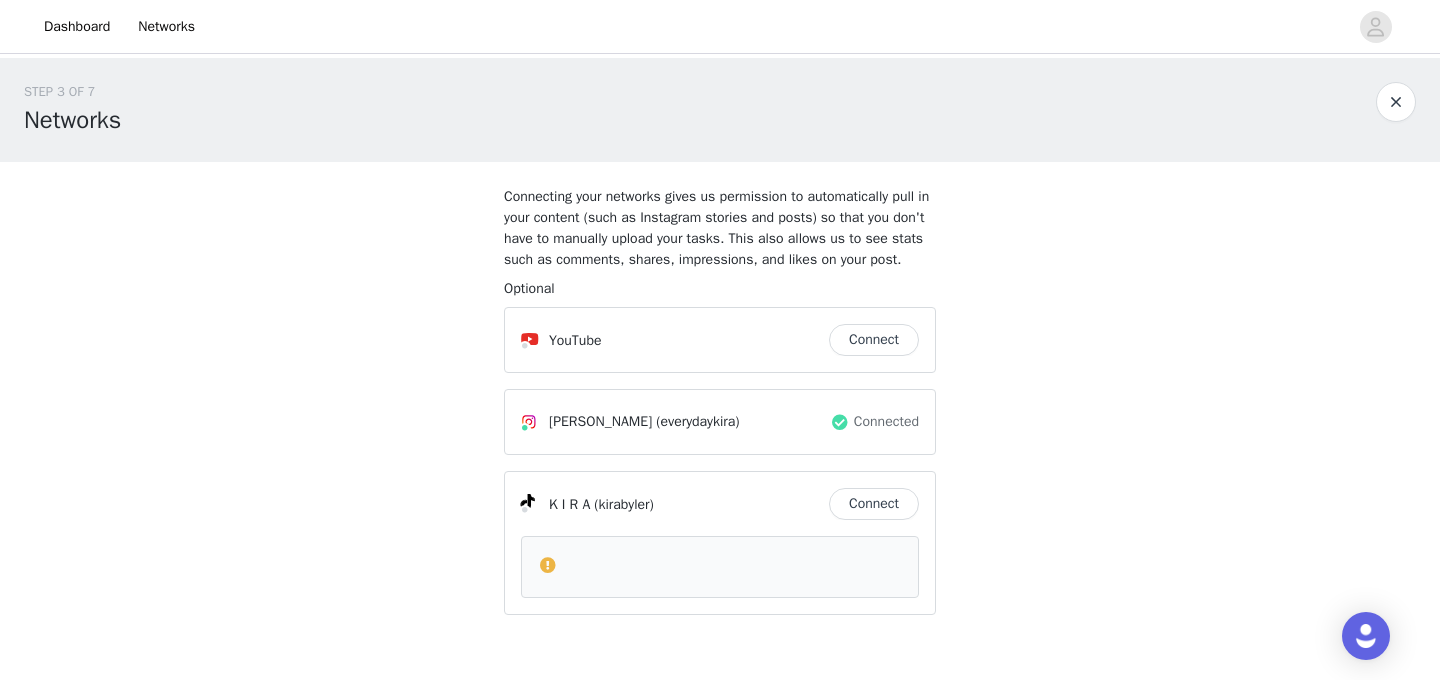 scroll, scrollTop: 139, scrollLeft: 0, axis: vertical 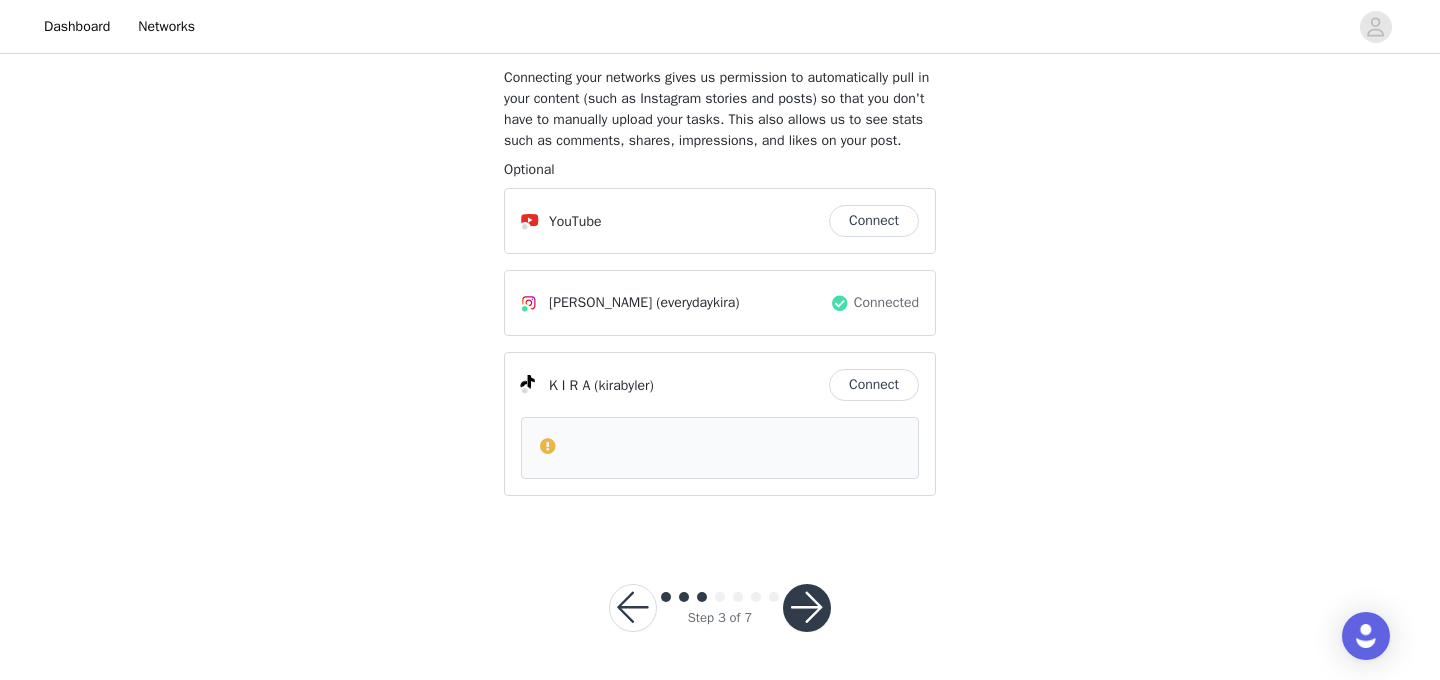 click at bounding box center [807, 608] 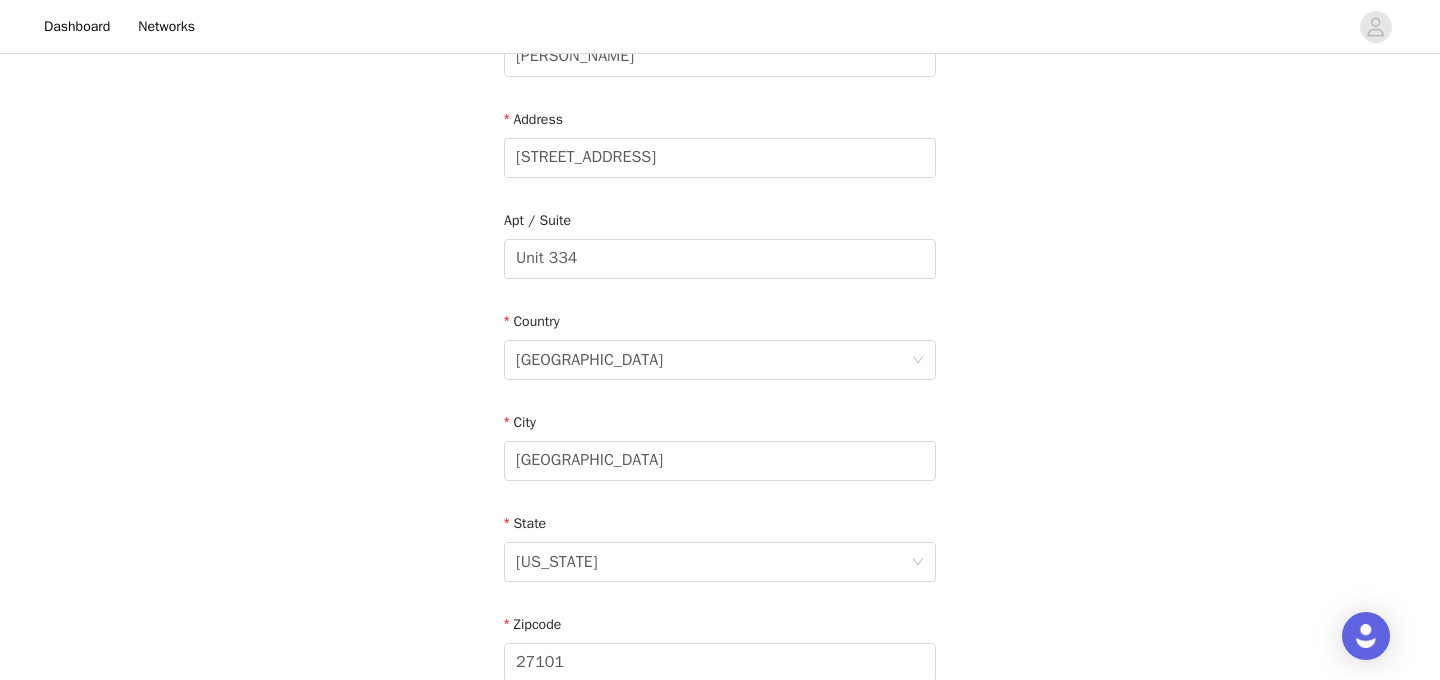 scroll, scrollTop: 683, scrollLeft: 0, axis: vertical 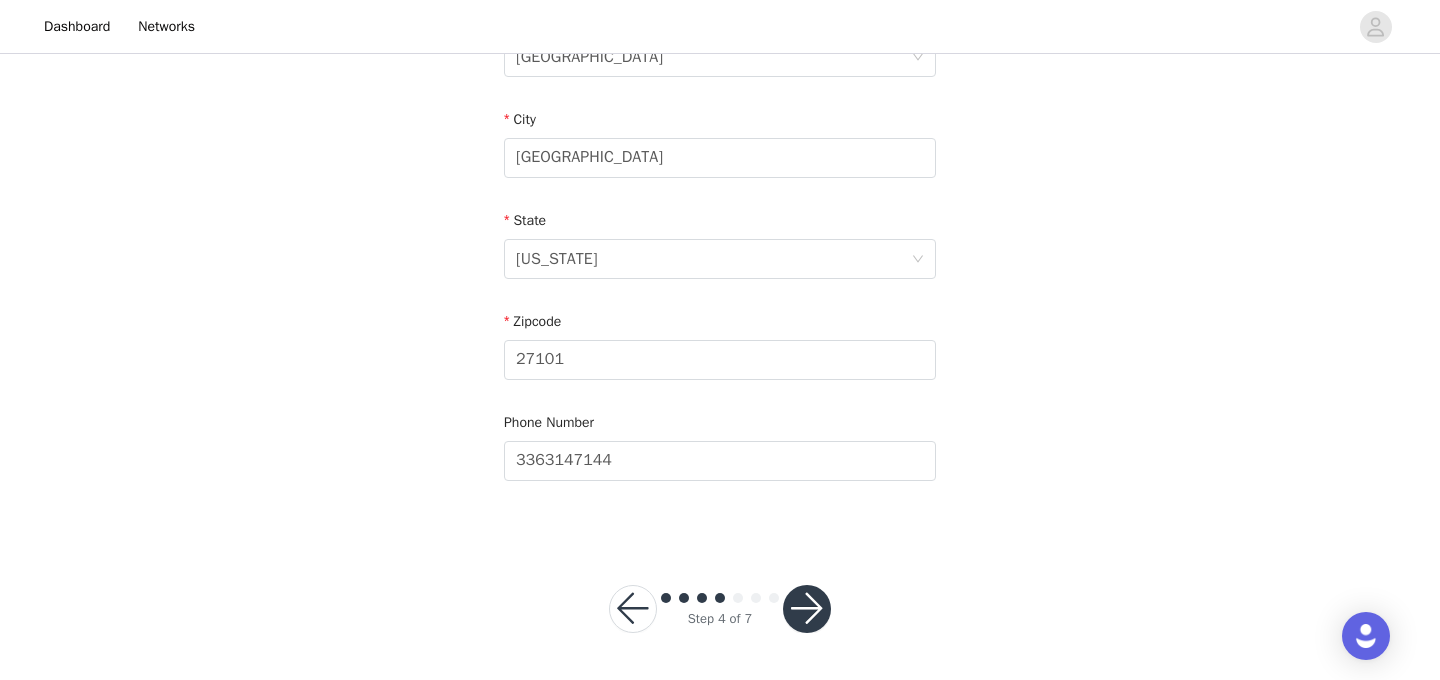 click at bounding box center (807, 609) 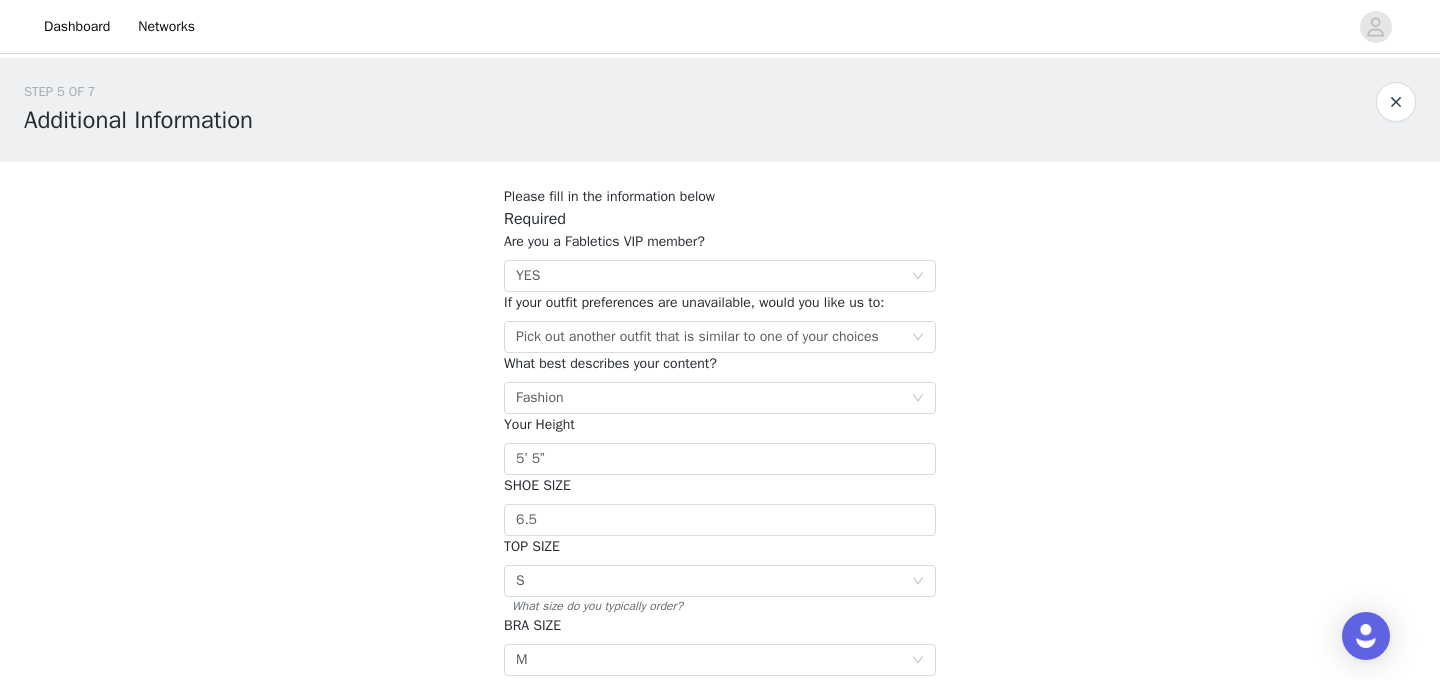 scroll, scrollTop: 396, scrollLeft: 0, axis: vertical 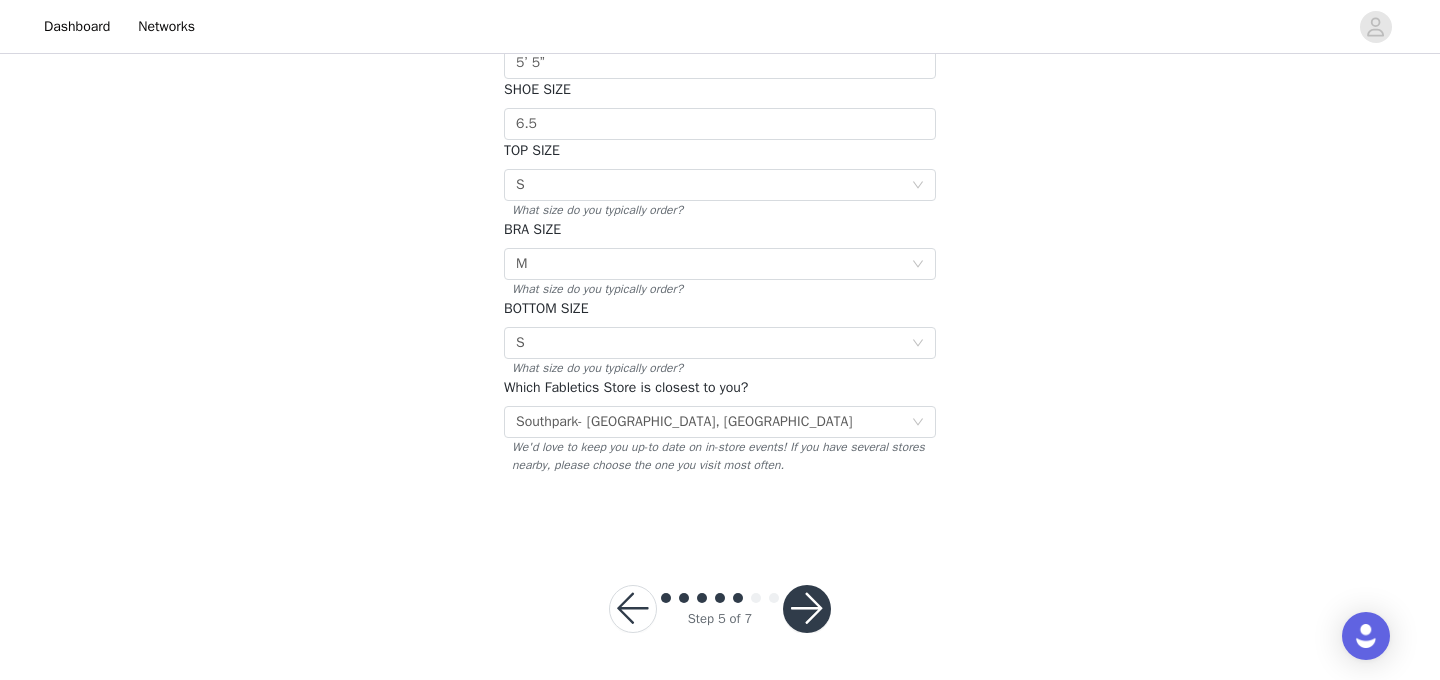 click at bounding box center (807, 609) 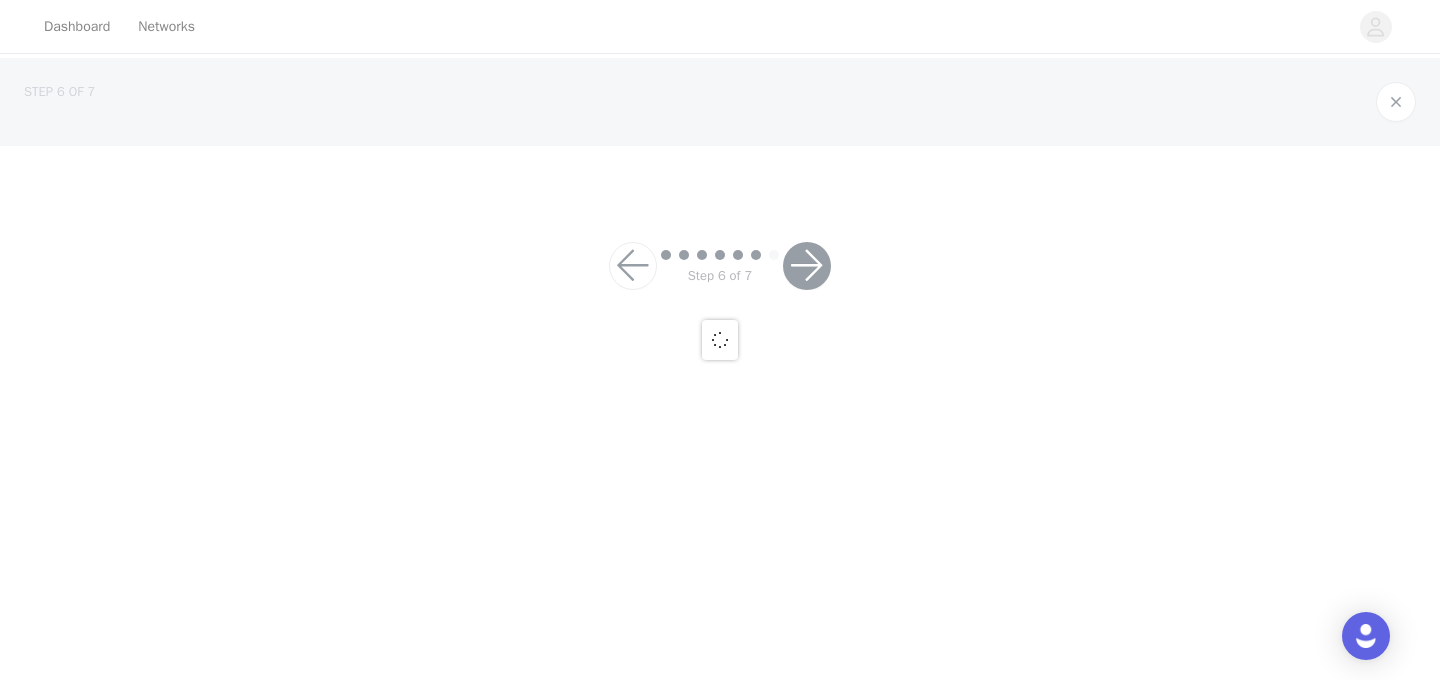 scroll, scrollTop: 0, scrollLeft: 0, axis: both 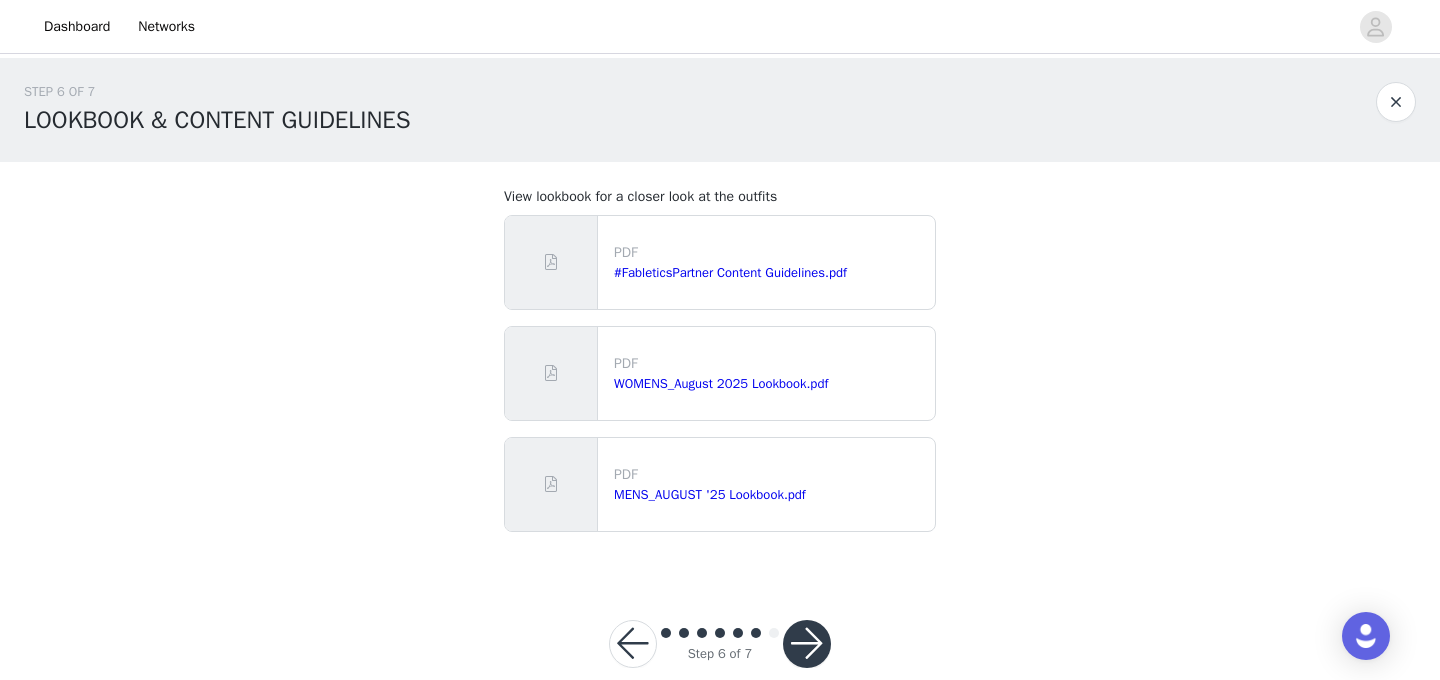 click at bounding box center (807, 644) 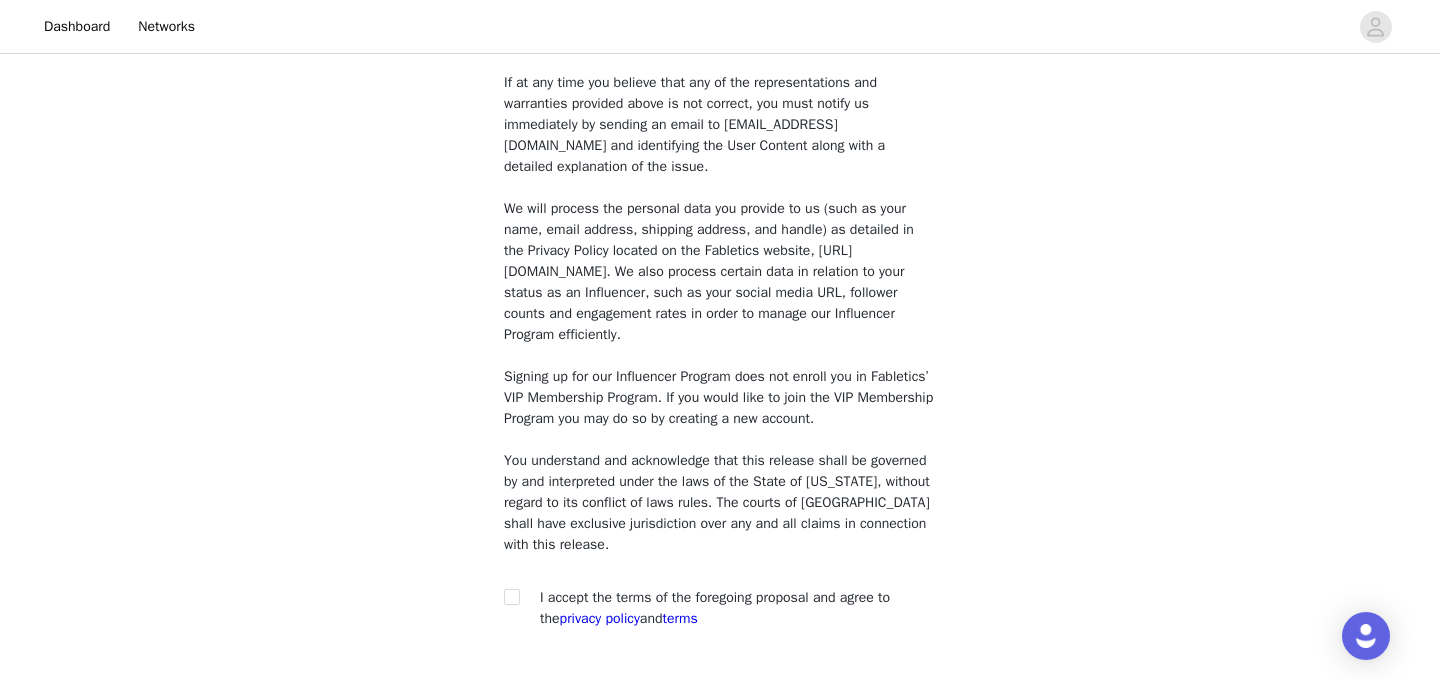 scroll, scrollTop: 1588, scrollLeft: 0, axis: vertical 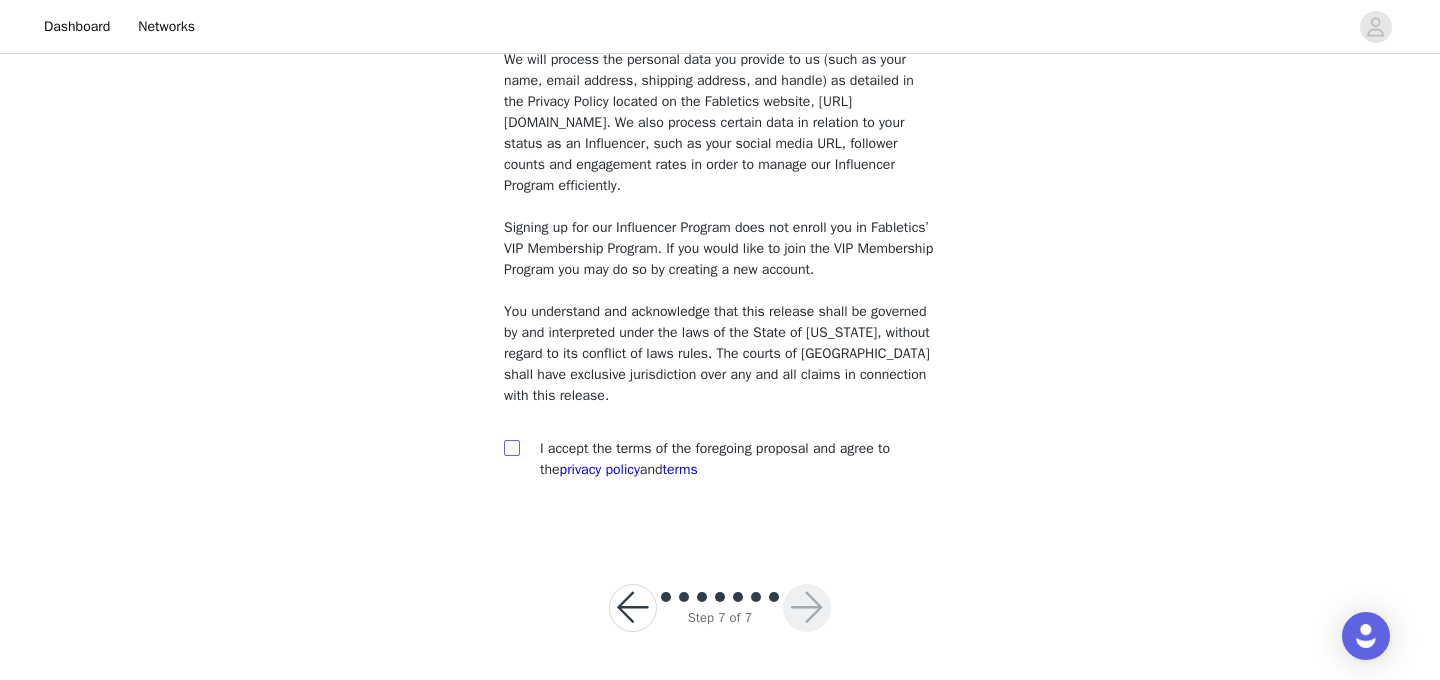 click at bounding box center [511, 447] 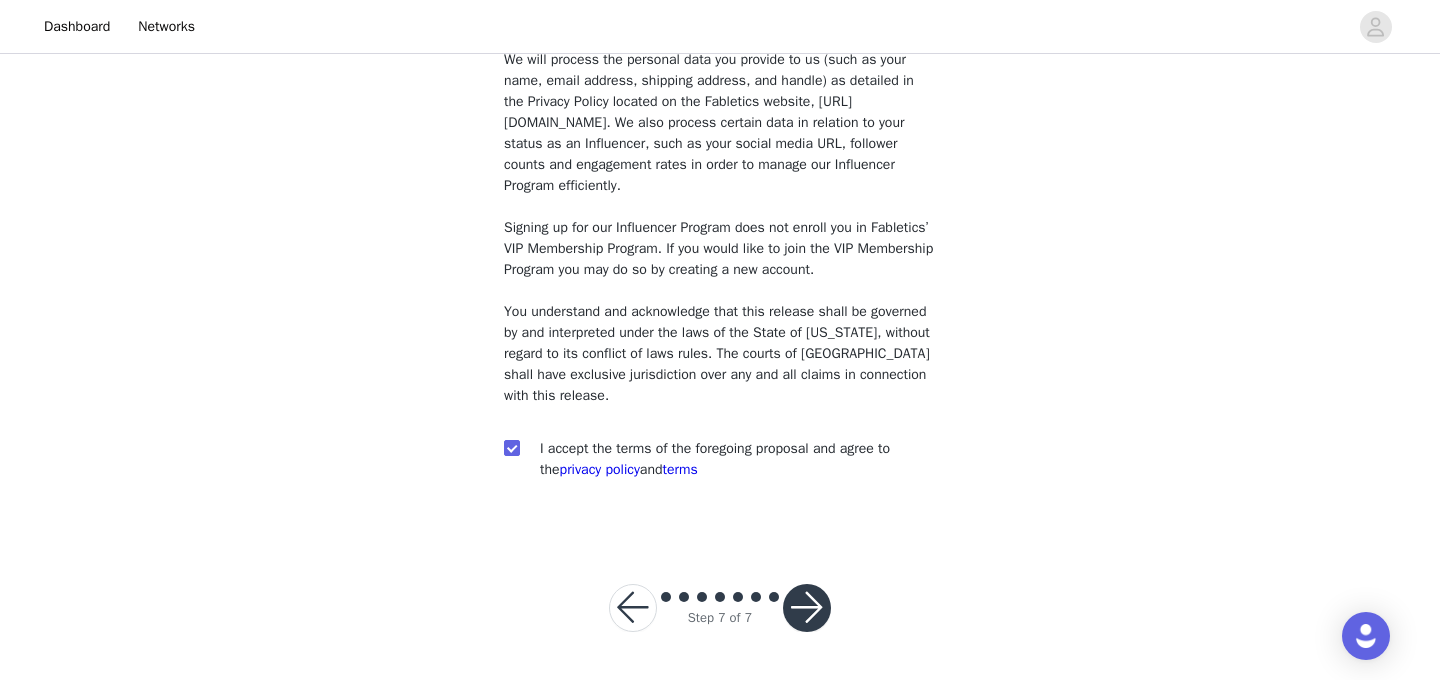 click at bounding box center [807, 608] 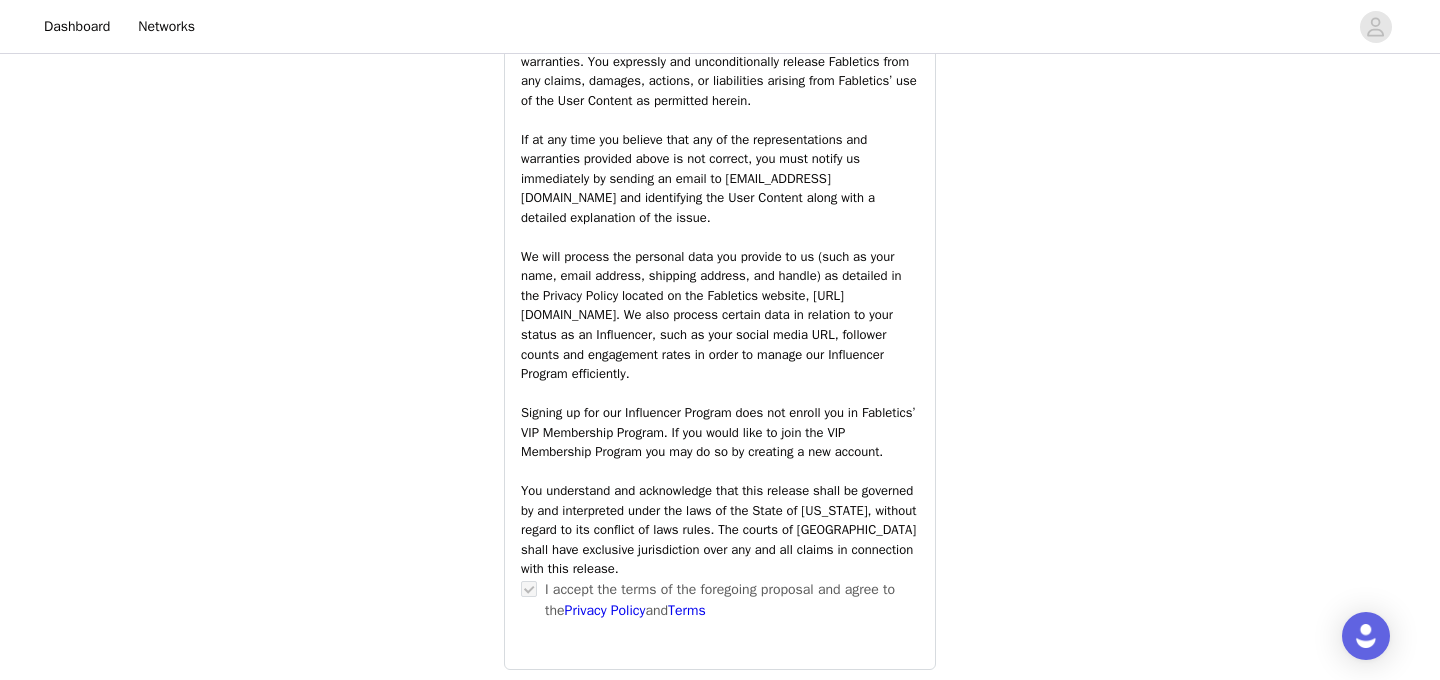scroll, scrollTop: 3067, scrollLeft: 0, axis: vertical 